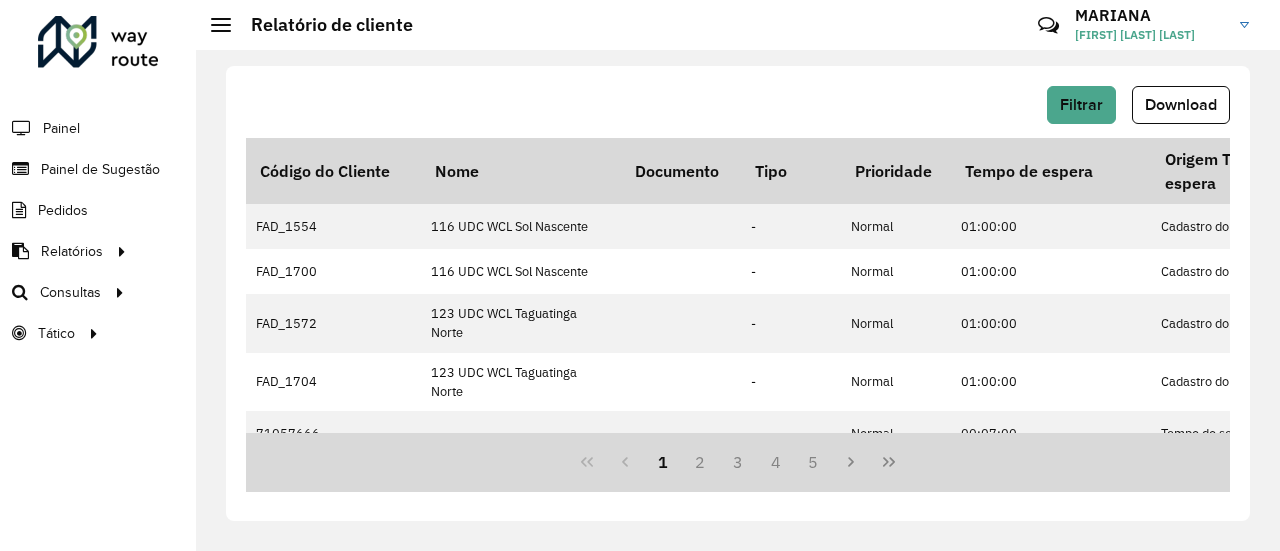 scroll, scrollTop: 0, scrollLeft: 0, axis: both 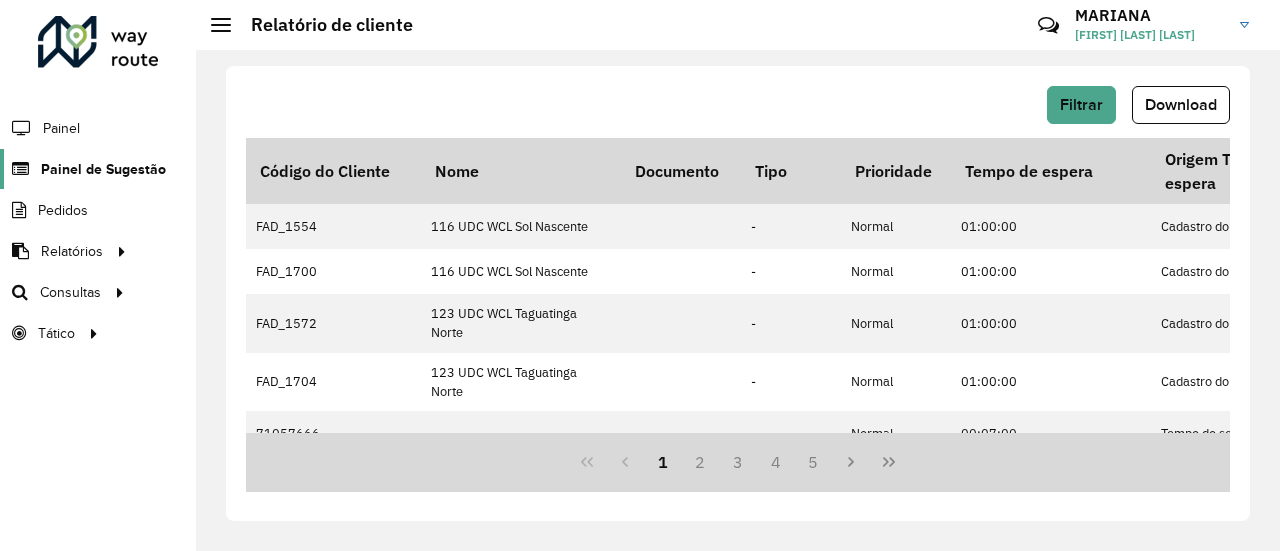 click on "Painel de Sugestão" 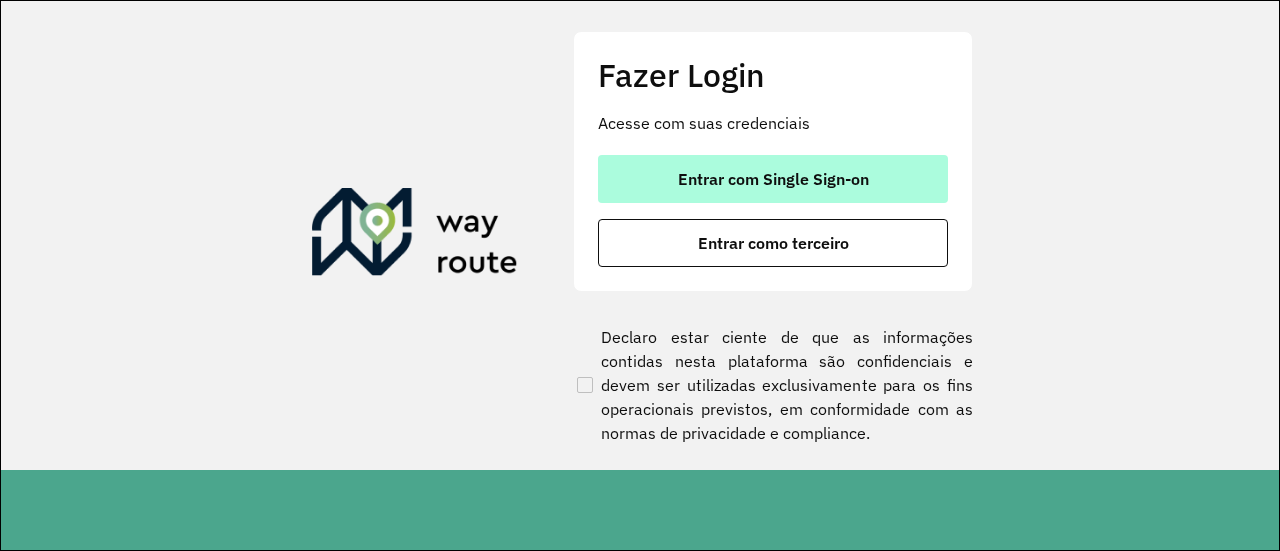 click on "Entrar com Single Sign-on" at bounding box center [773, 179] 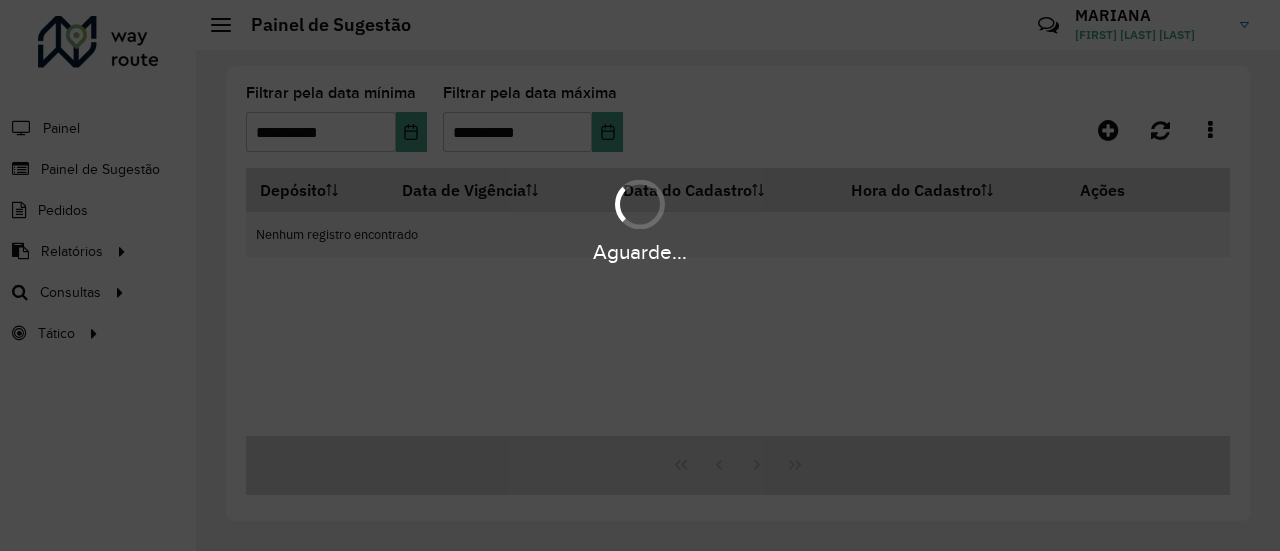 scroll, scrollTop: 0, scrollLeft: 0, axis: both 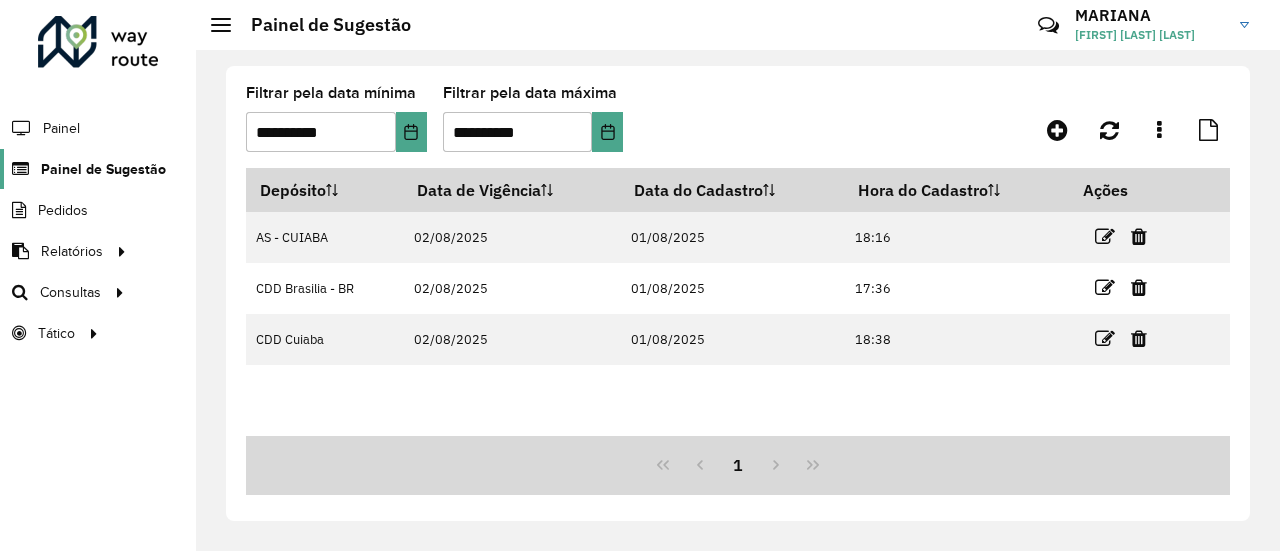click on "Painel de Sugestão" 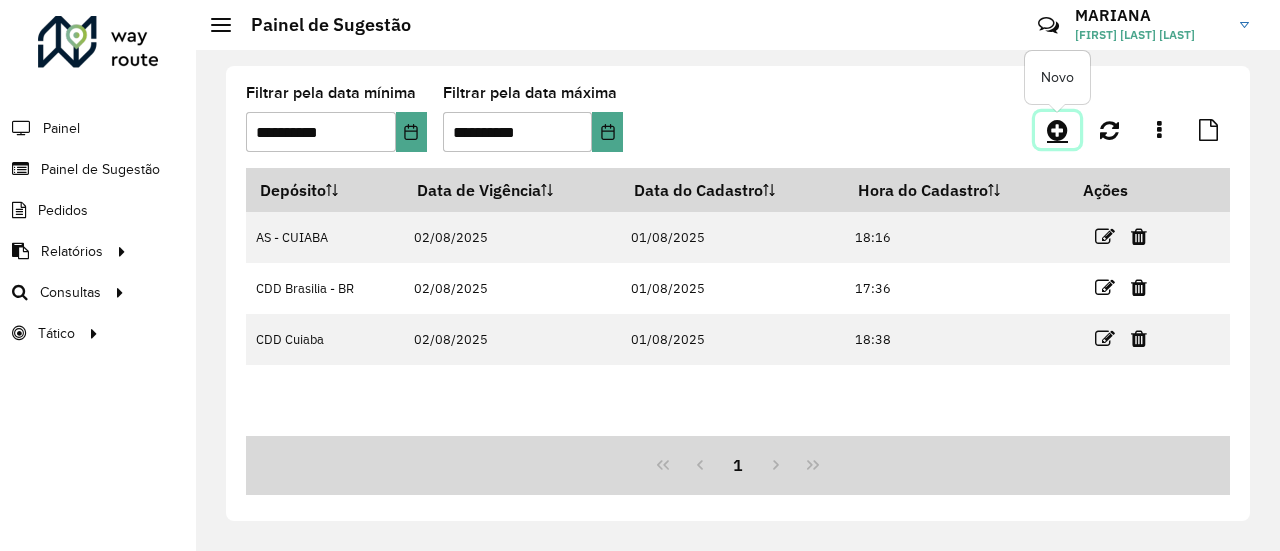 click 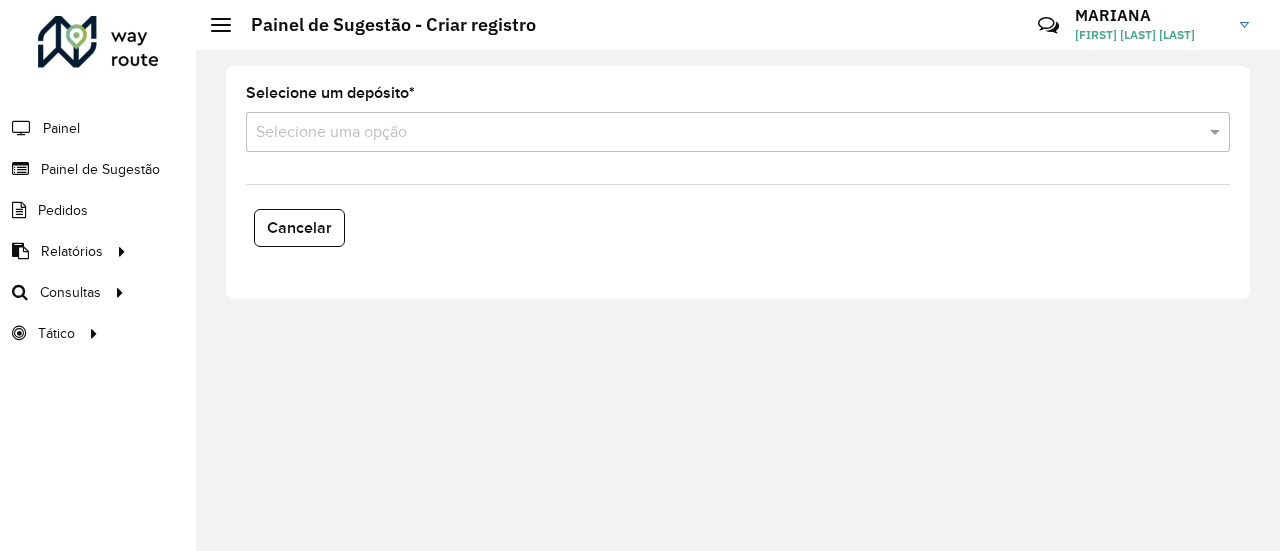 click at bounding box center [718, 133] 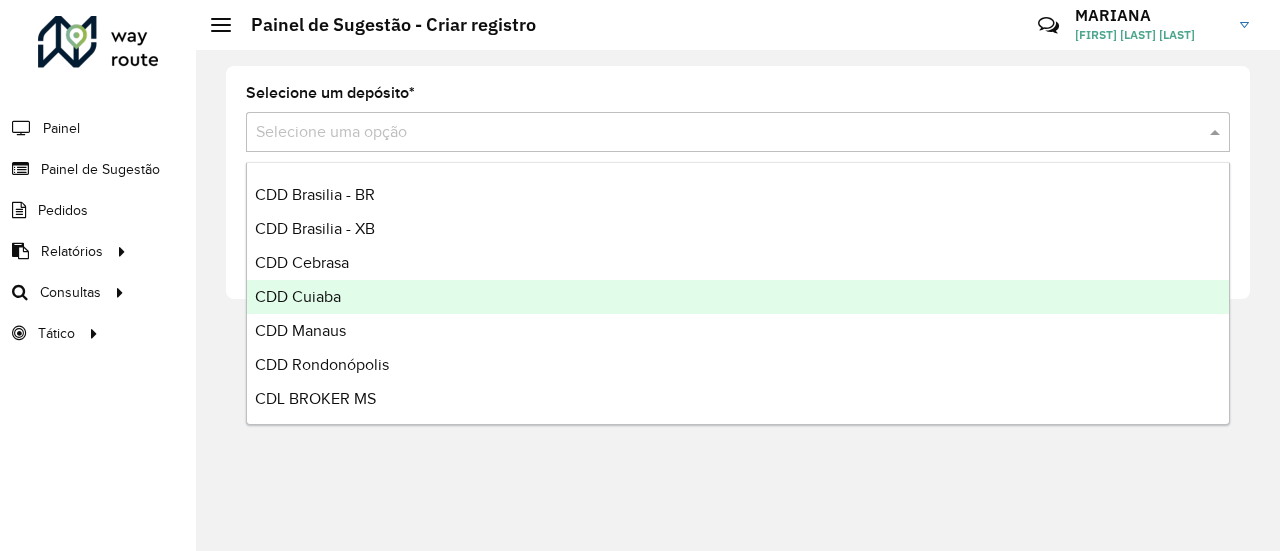 scroll, scrollTop: 200, scrollLeft: 0, axis: vertical 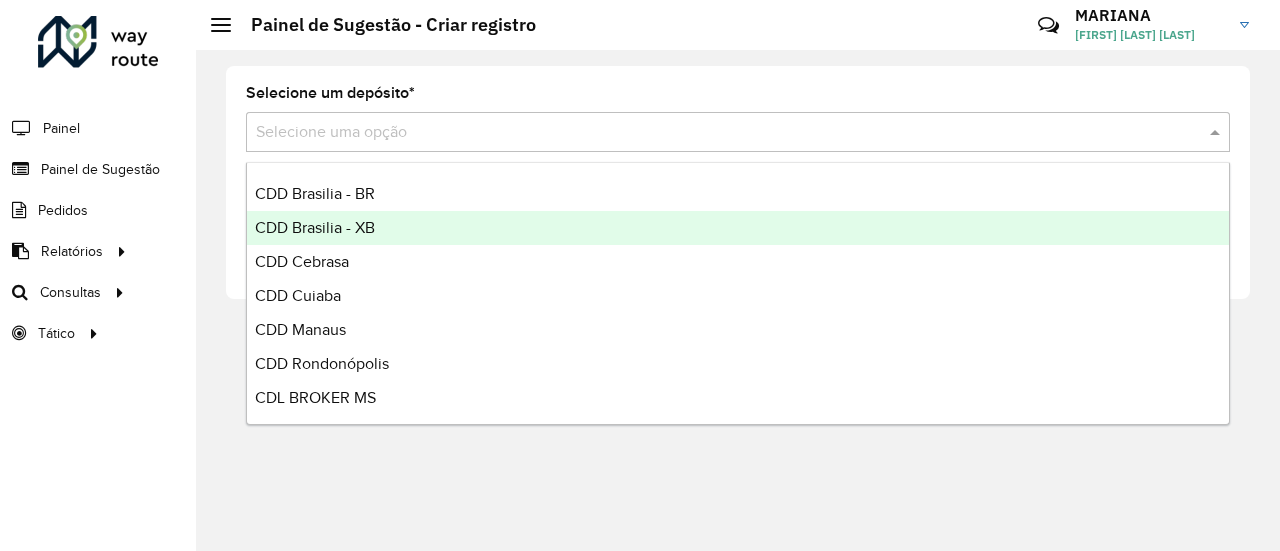 click on "CDD Brasilia - XB" at bounding box center [738, 228] 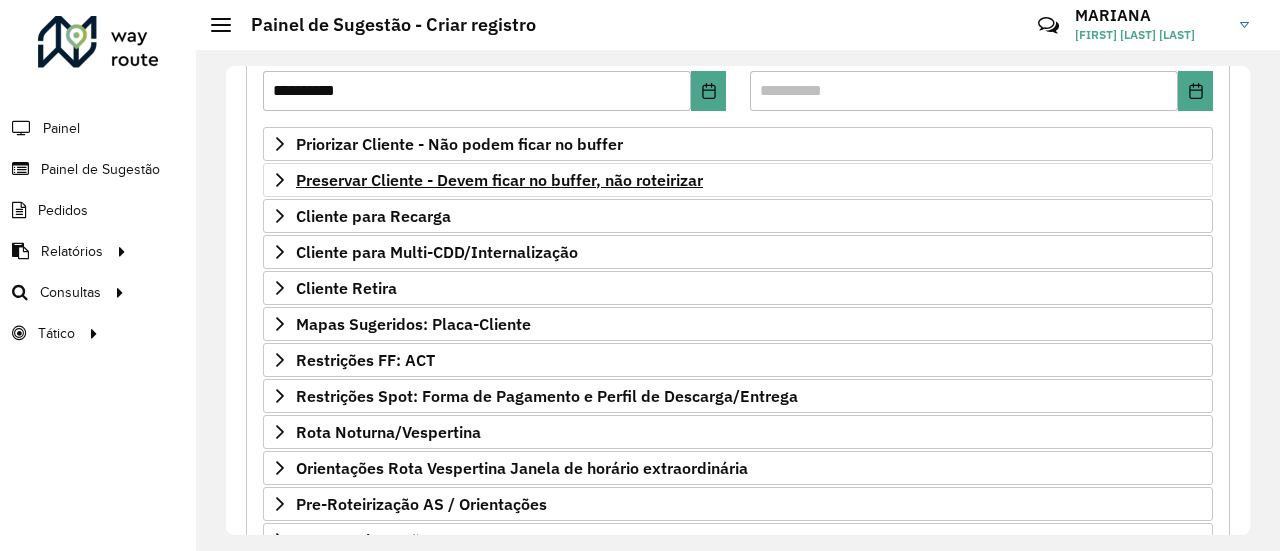 scroll, scrollTop: 400, scrollLeft: 0, axis: vertical 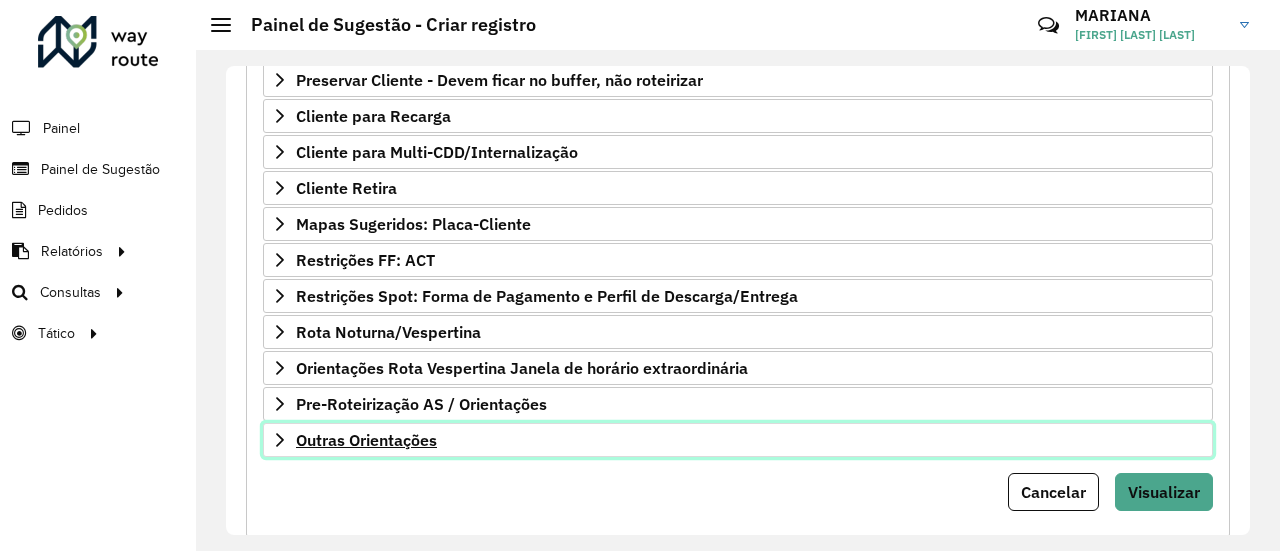 click on "Outras Orientações" at bounding box center [366, 440] 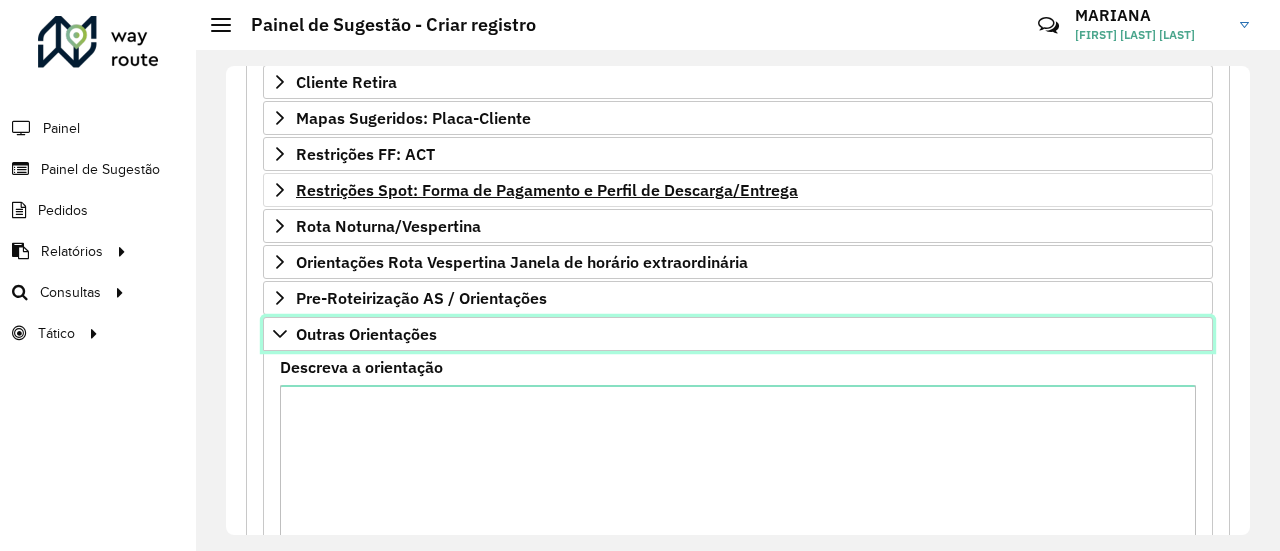 scroll, scrollTop: 663, scrollLeft: 0, axis: vertical 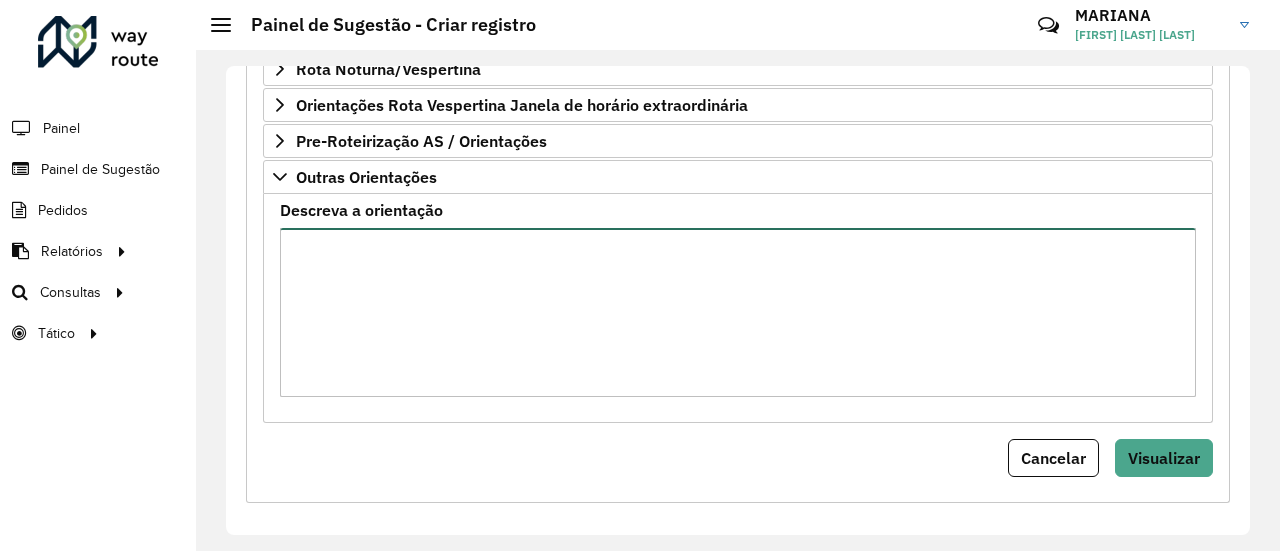 click on "Descreva a orientação" at bounding box center [738, 312] 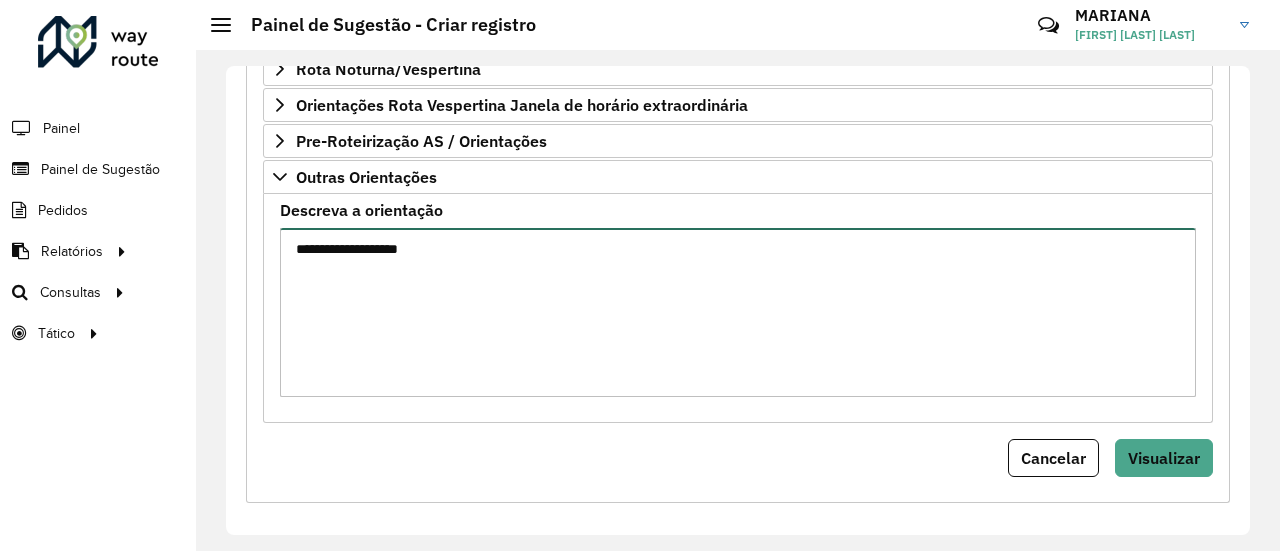 paste on "*****
****
****
*****" 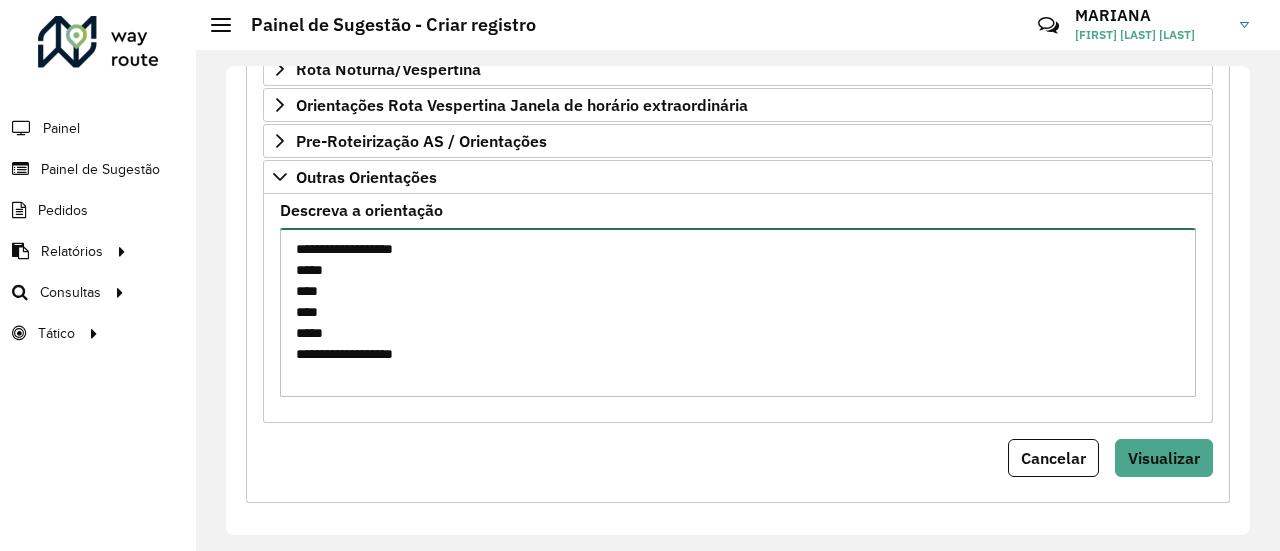 paste on "*****
****
*****
*****
*****
*****
*****" 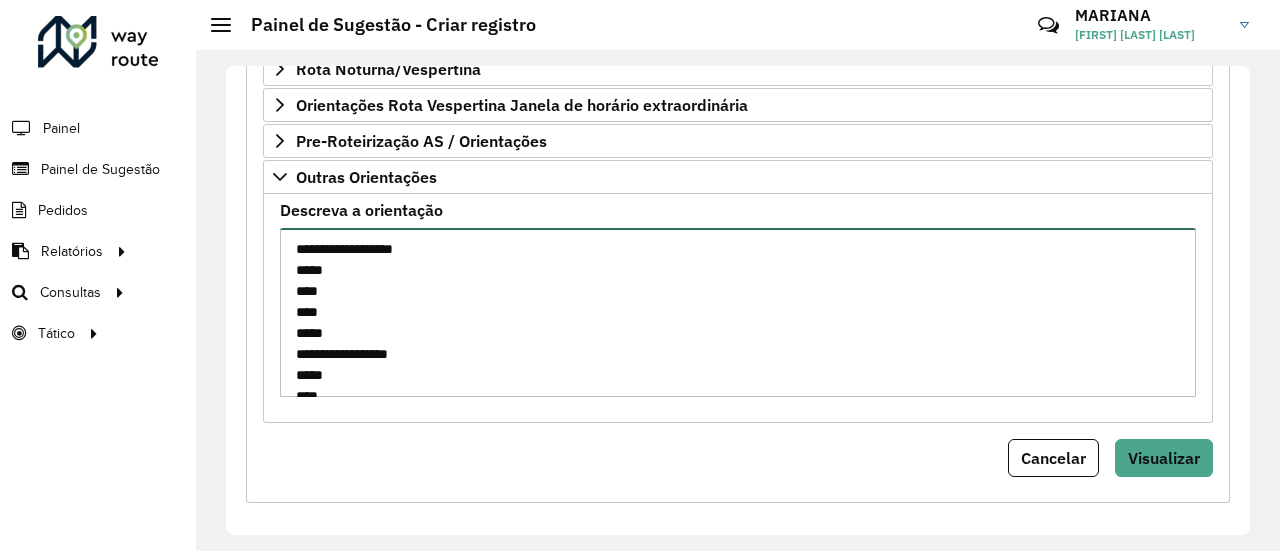 scroll, scrollTop: 134, scrollLeft: 0, axis: vertical 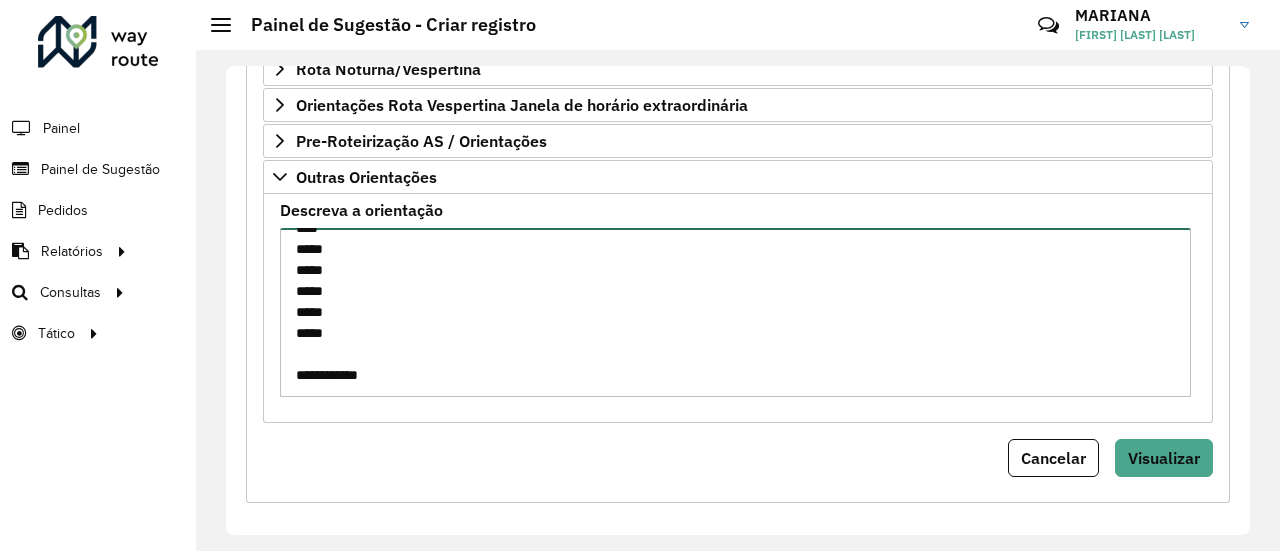 paste on "**********" 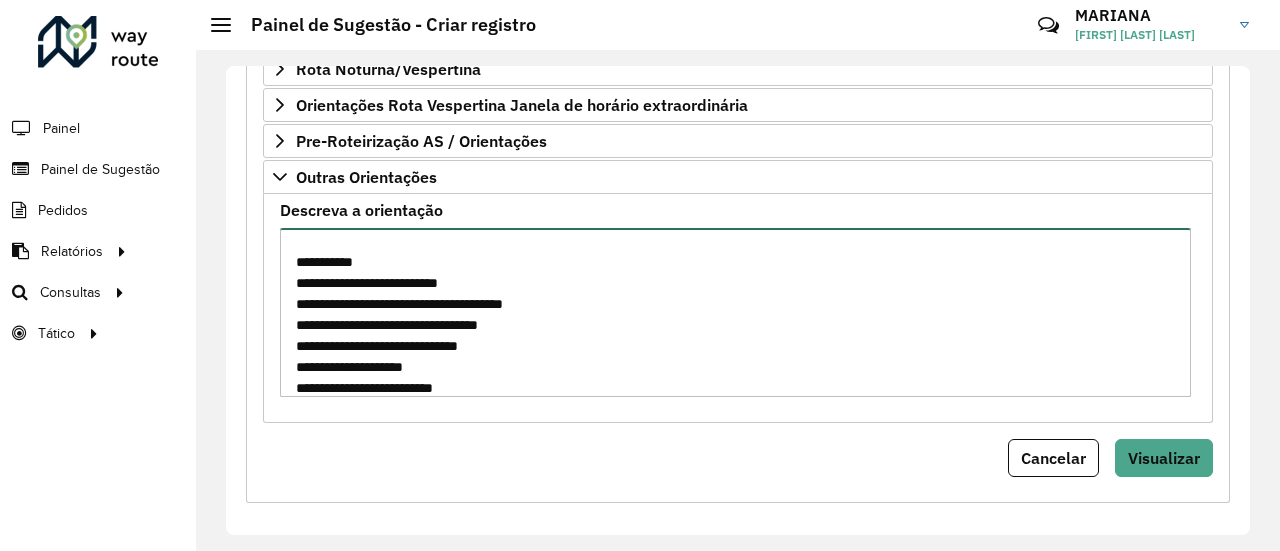 scroll, scrollTop: 307, scrollLeft: 0, axis: vertical 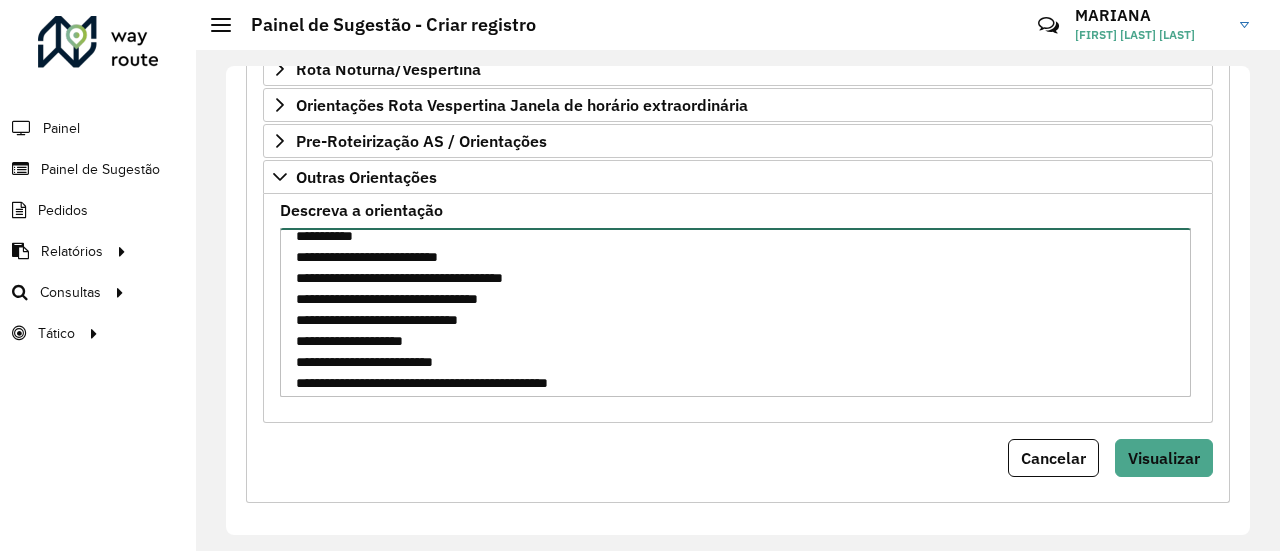 drag, startPoint x: 517, startPoint y: 249, endPoint x: 290, endPoint y: 246, distance: 227.01982 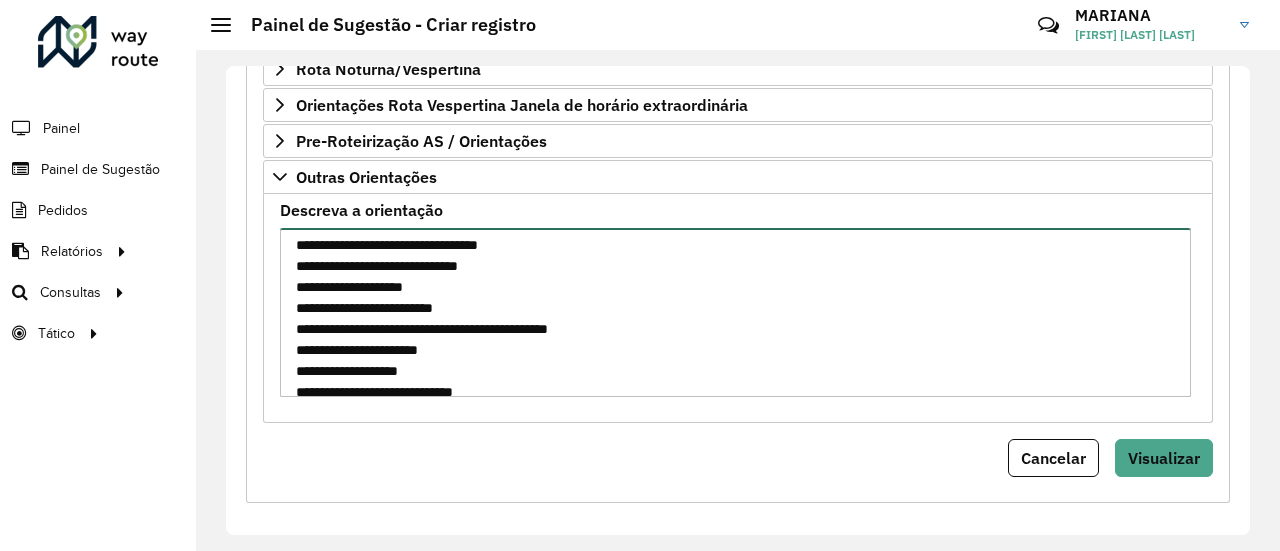 scroll, scrollTop: 407, scrollLeft: 0, axis: vertical 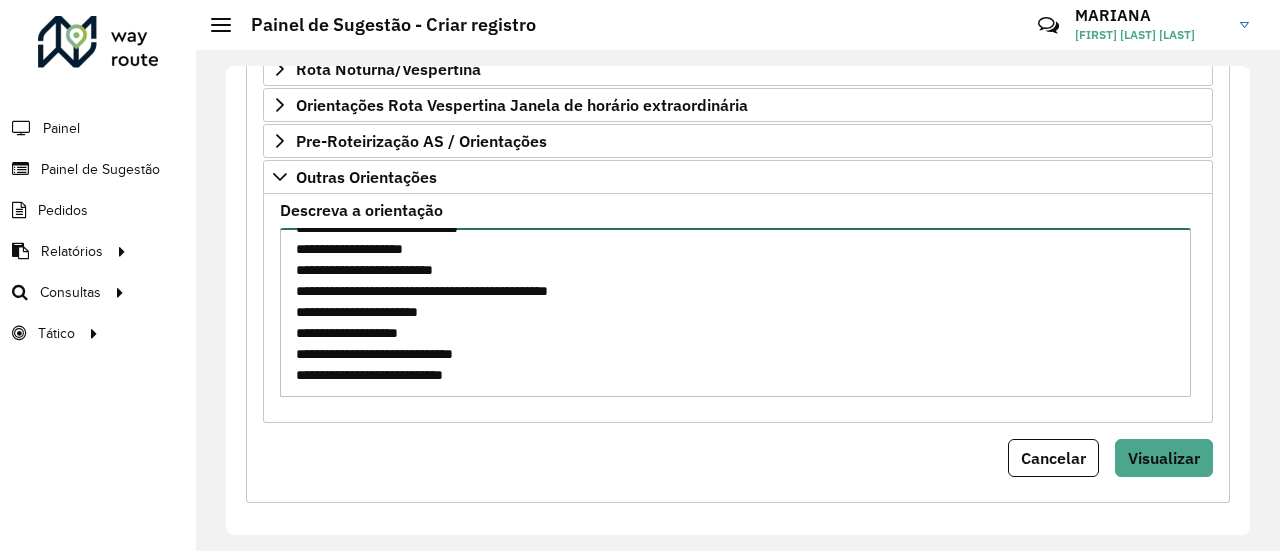 drag, startPoint x: 508, startPoint y: 359, endPoint x: 245, endPoint y: 361, distance: 263.0076 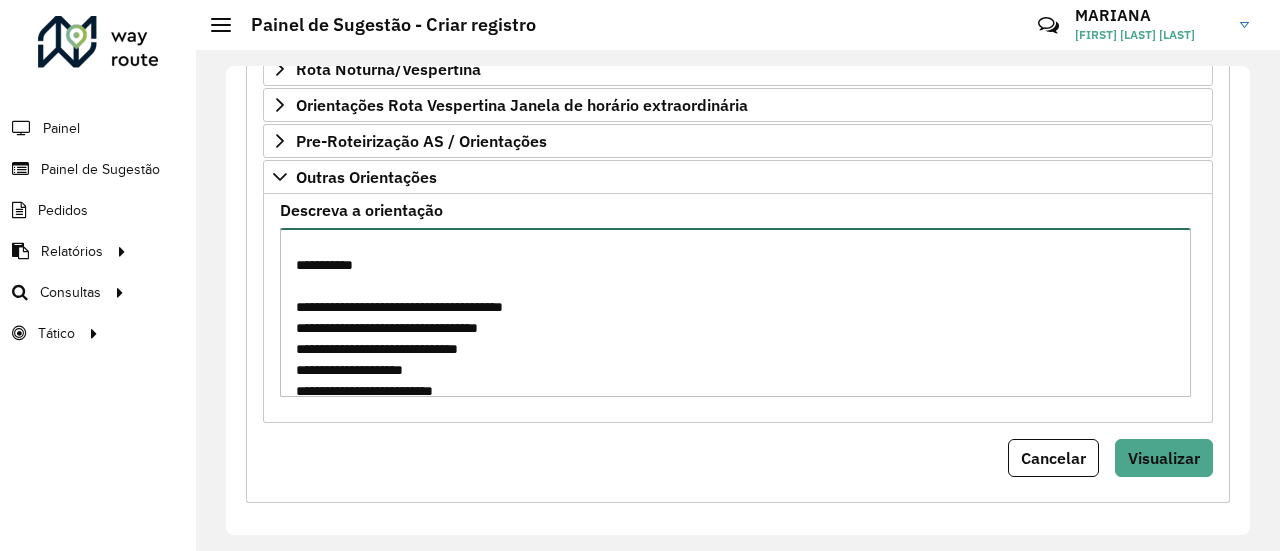 scroll, scrollTop: 307, scrollLeft: 0, axis: vertical 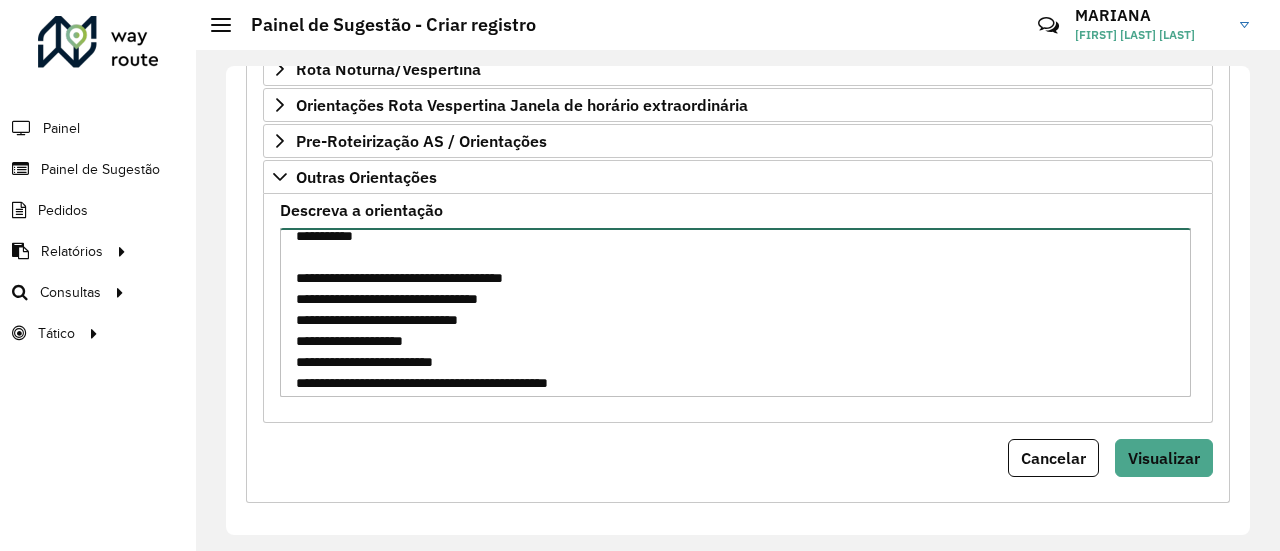 drag, startPoint x: 545, startPoint y: 308, endPoint x: 293, endPoint y: 313, distance: 252.04959 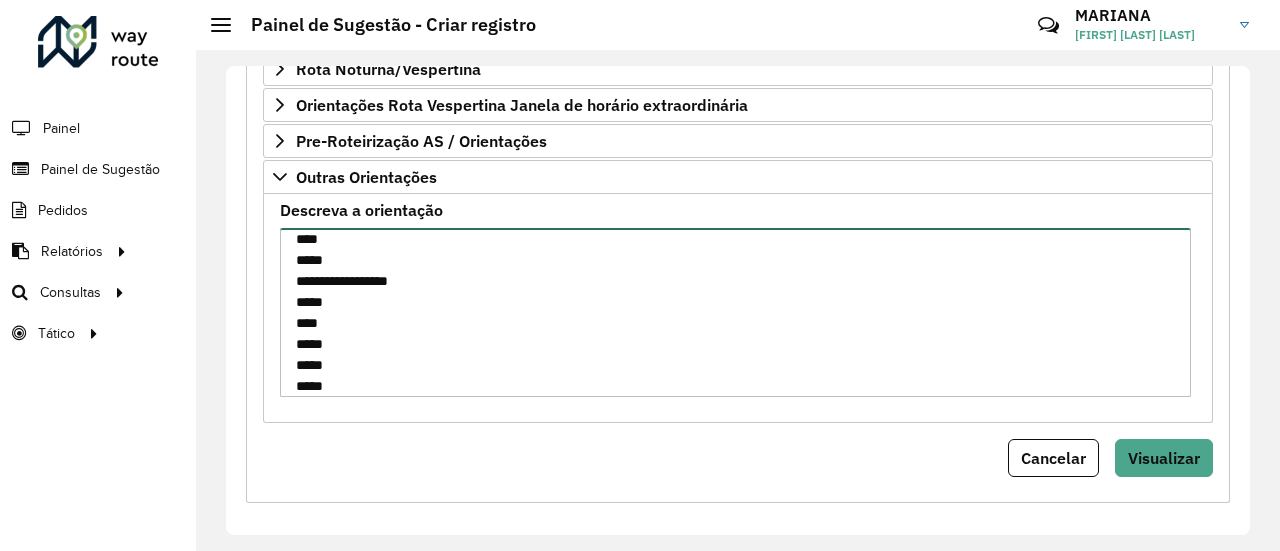 scroll, scrollTop: 0, scrollLeft: 0, axis: both 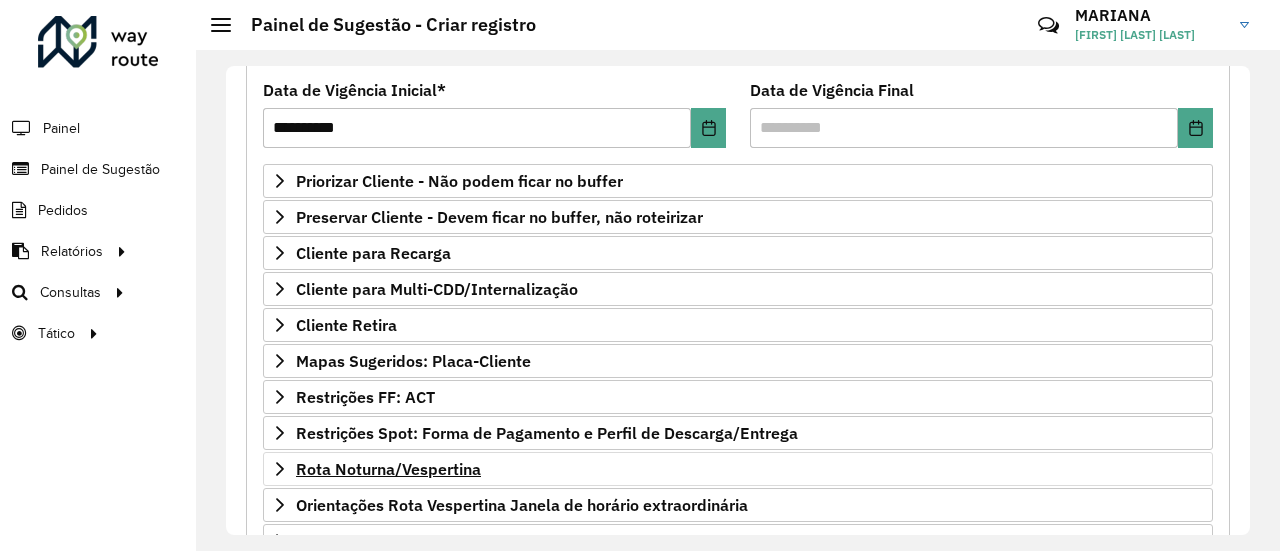 type on "**********" 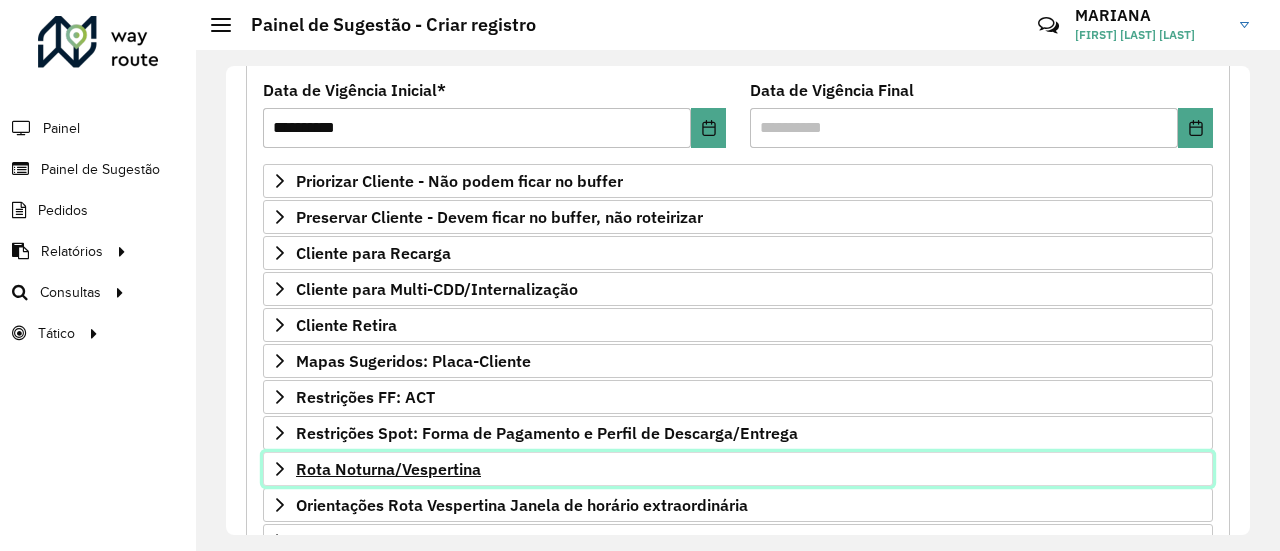 click on "Rota Noturna/Vespertina" at bounding box center (388, 469) 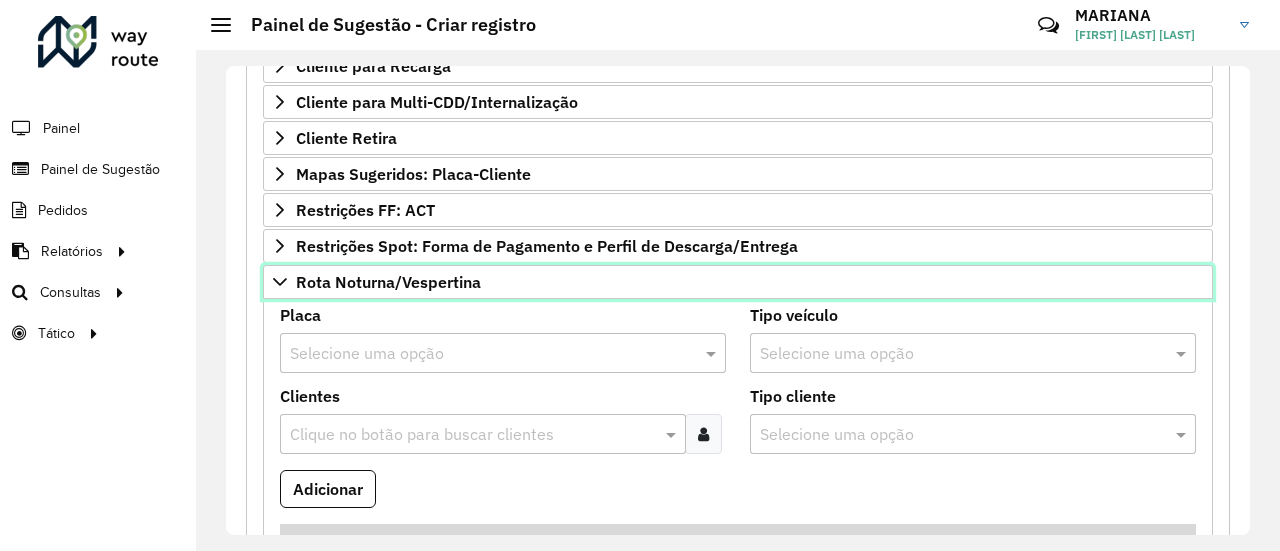 scroll, scrollTop: 563, scrollLeft: 0, axis: vertical 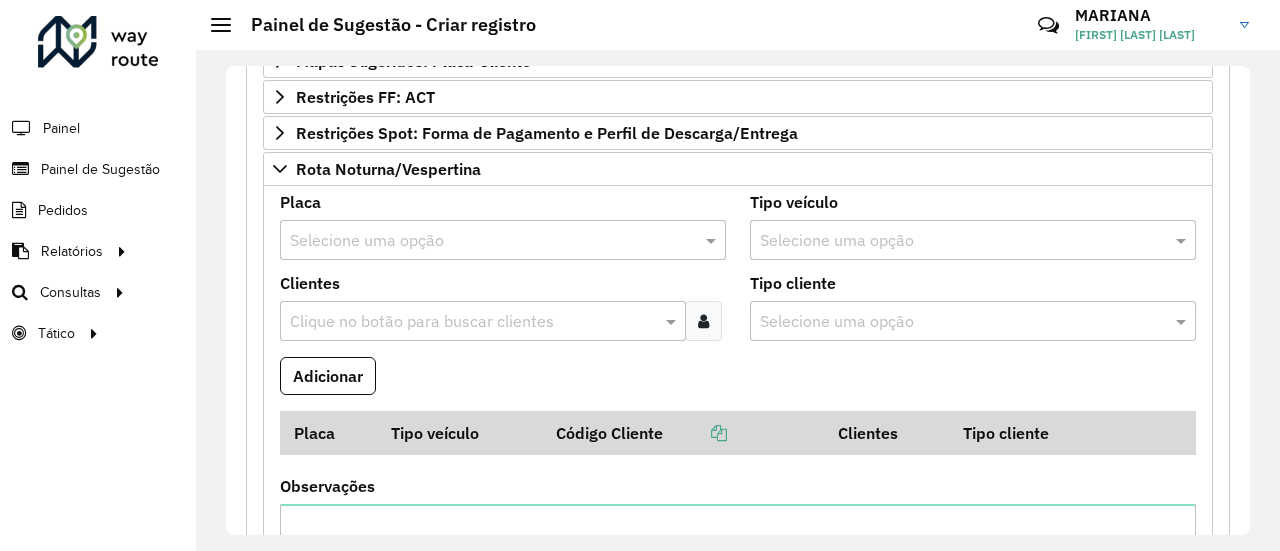 click at bounding box center [483, 241] 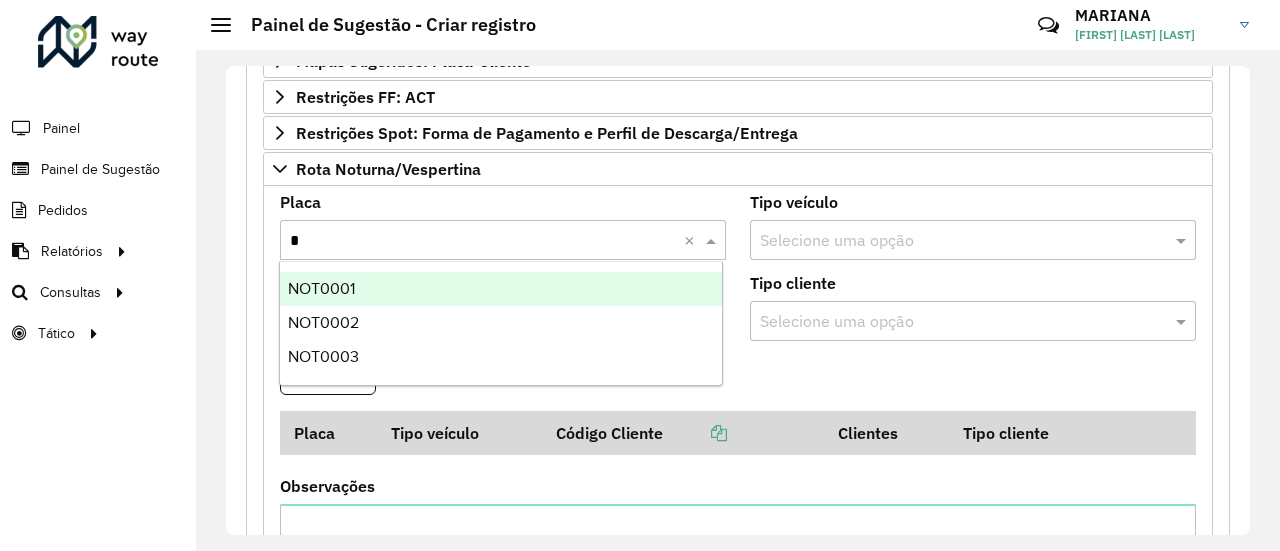 type on "**" 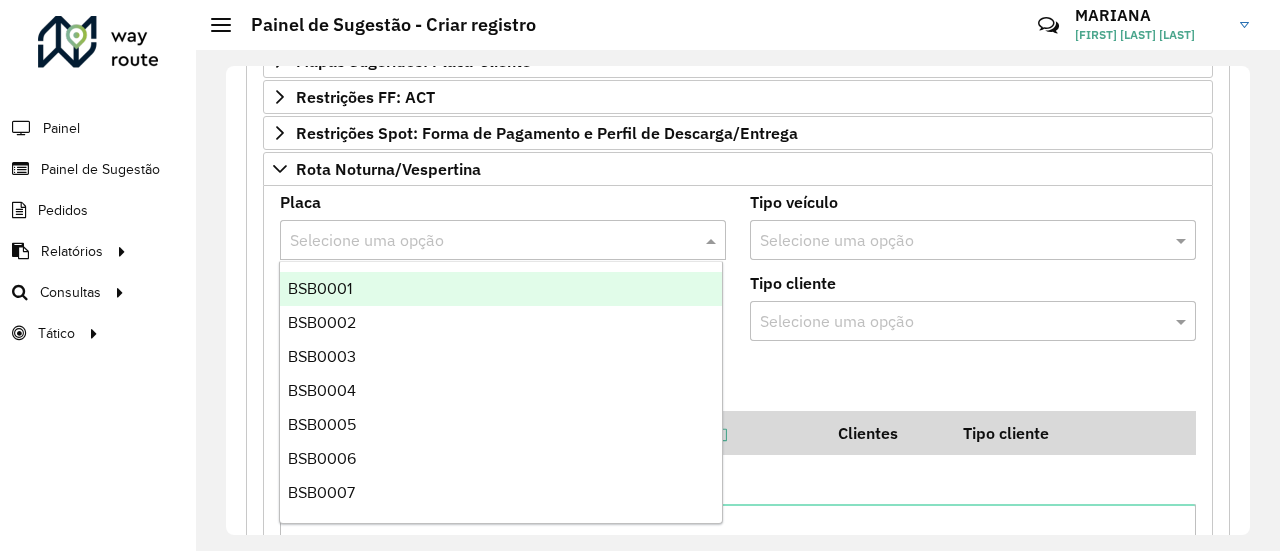 click on "Selecione uma opção" at bounding box center (503, 240) 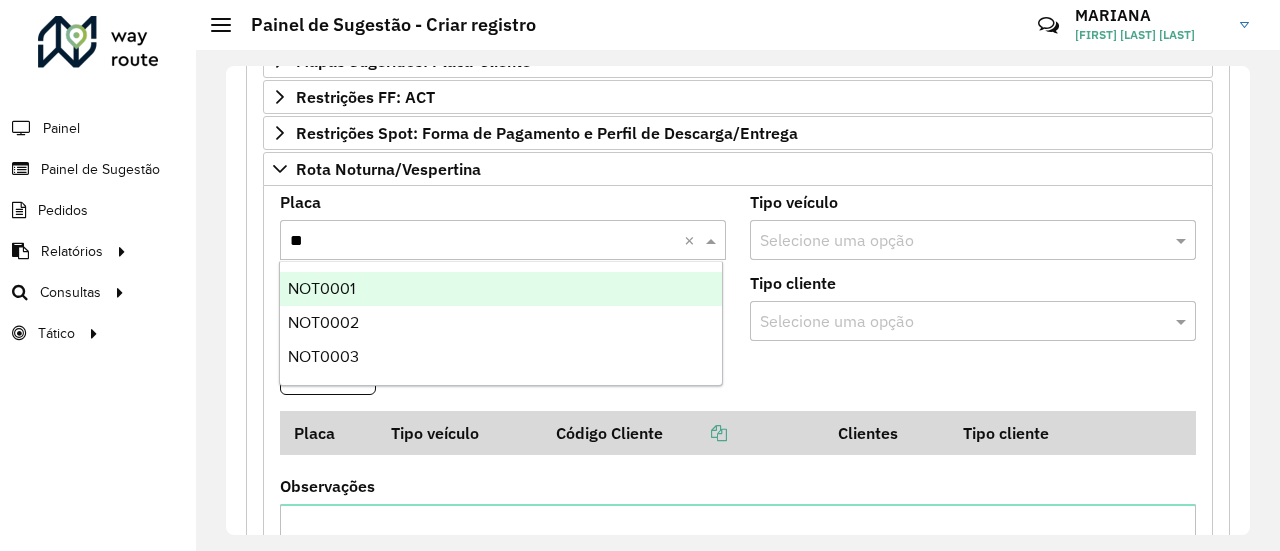 type on "***" 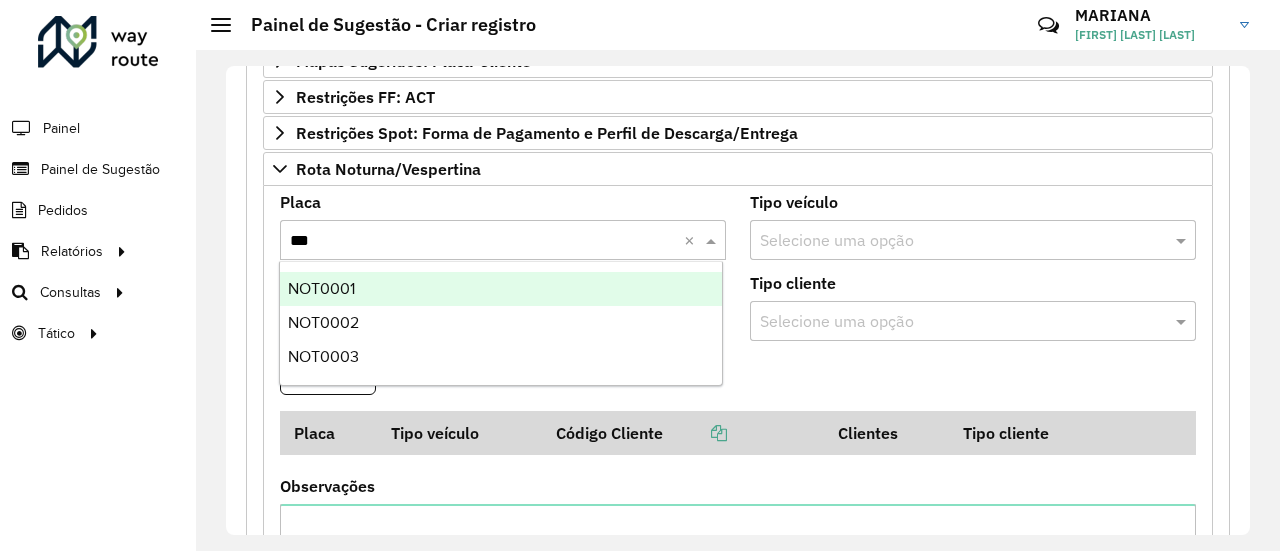 click on "NOT0001" at bounding box center (501, 289) 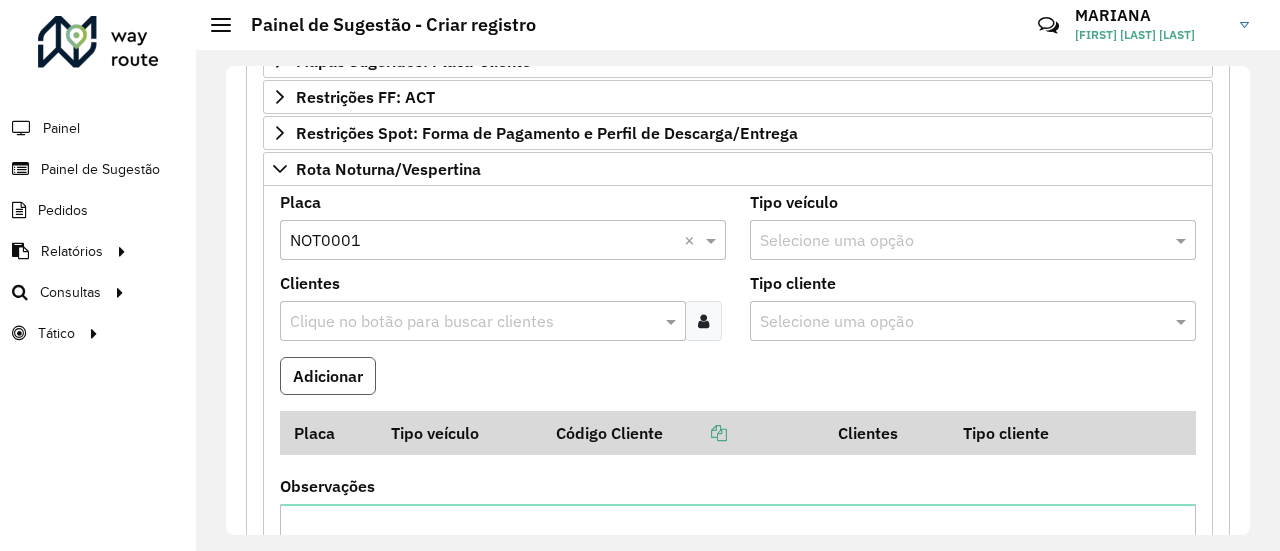 click on "Adicionar" at bounding box center [328, 376] 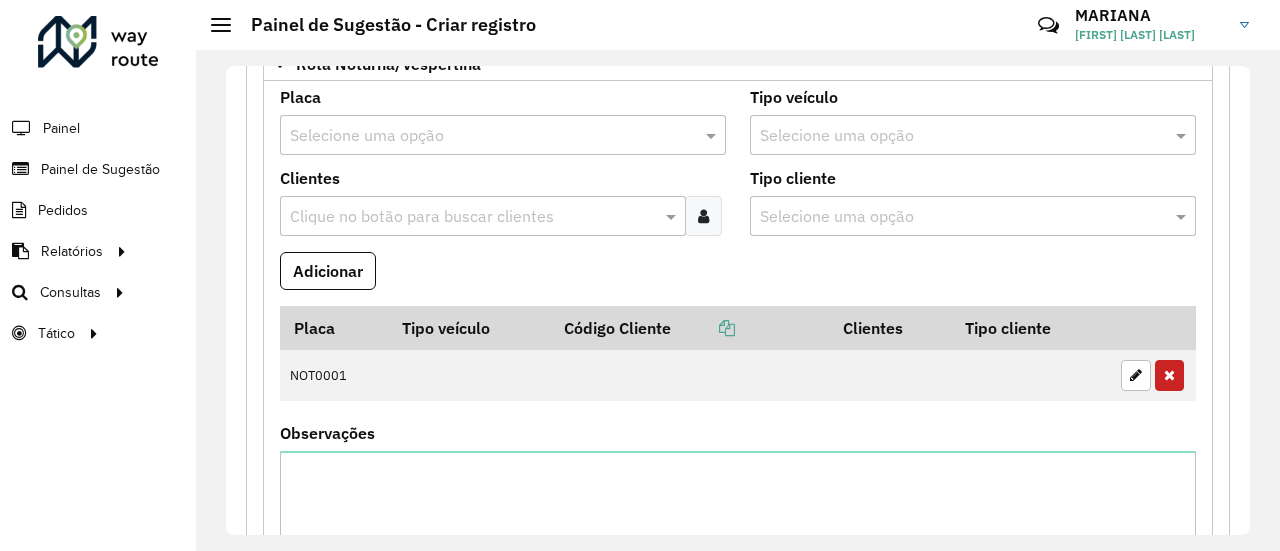 scroll, scrollTop: 563, scrollLeft: 0, axis: vertical 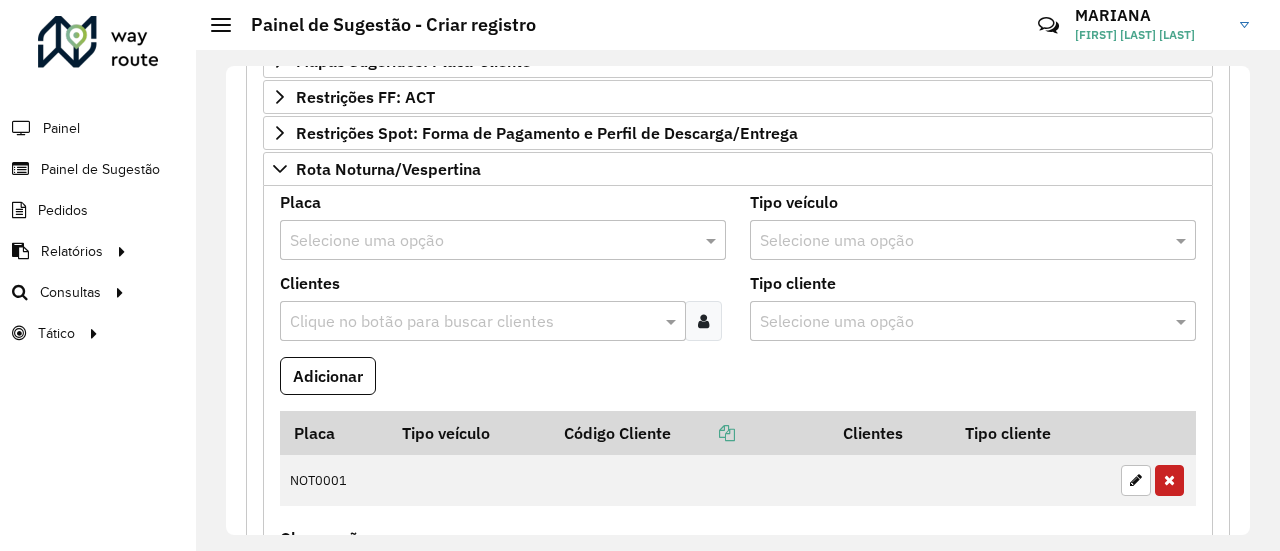 click at bounding box center [483, 241] 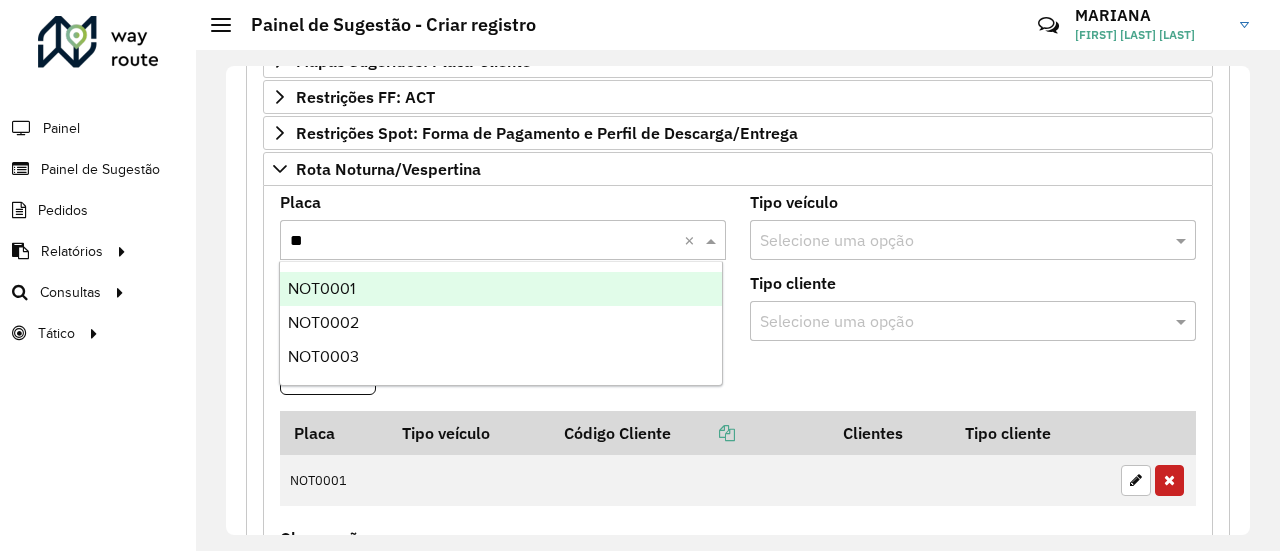 type on "***" 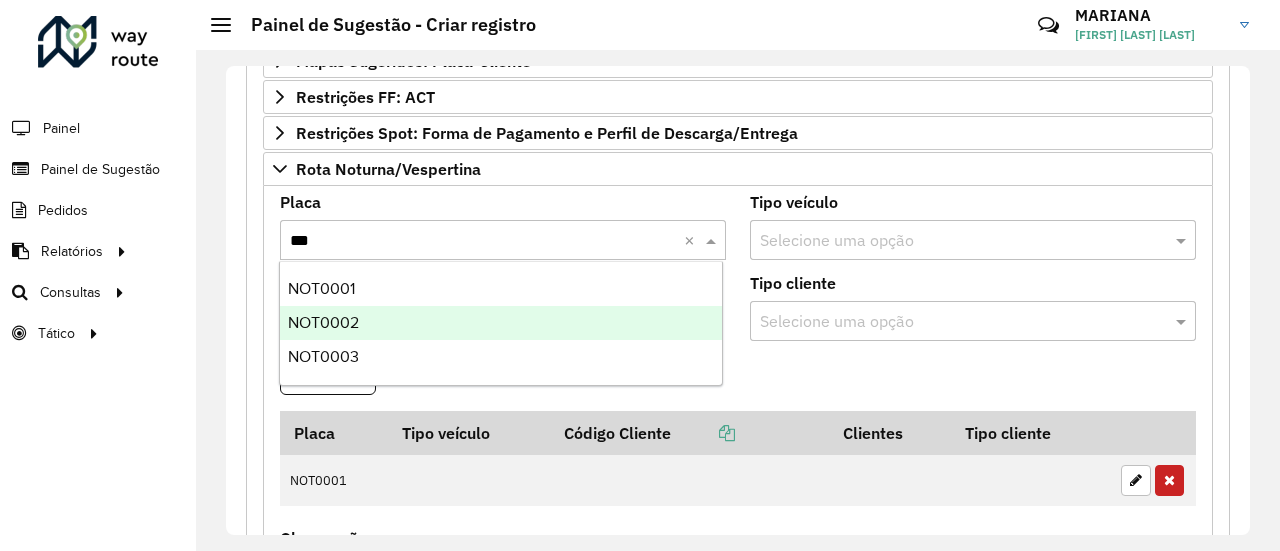 click on "NOT0002" at bounding box center [501, 323] 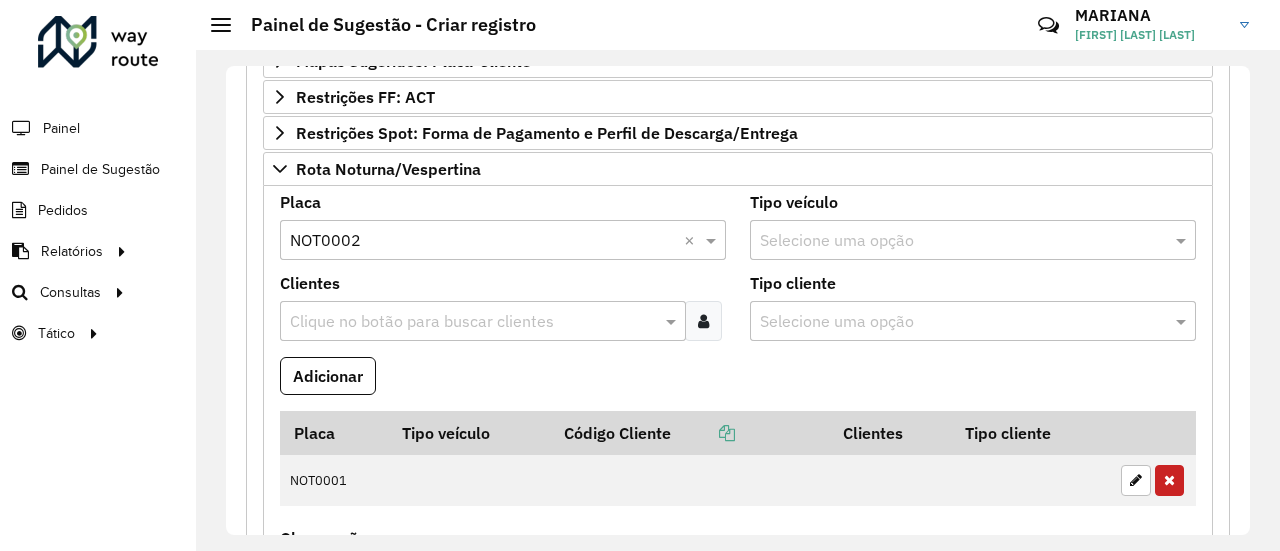 scroll, scrollTop: 663, scrollLeft: 0, axis: vertical 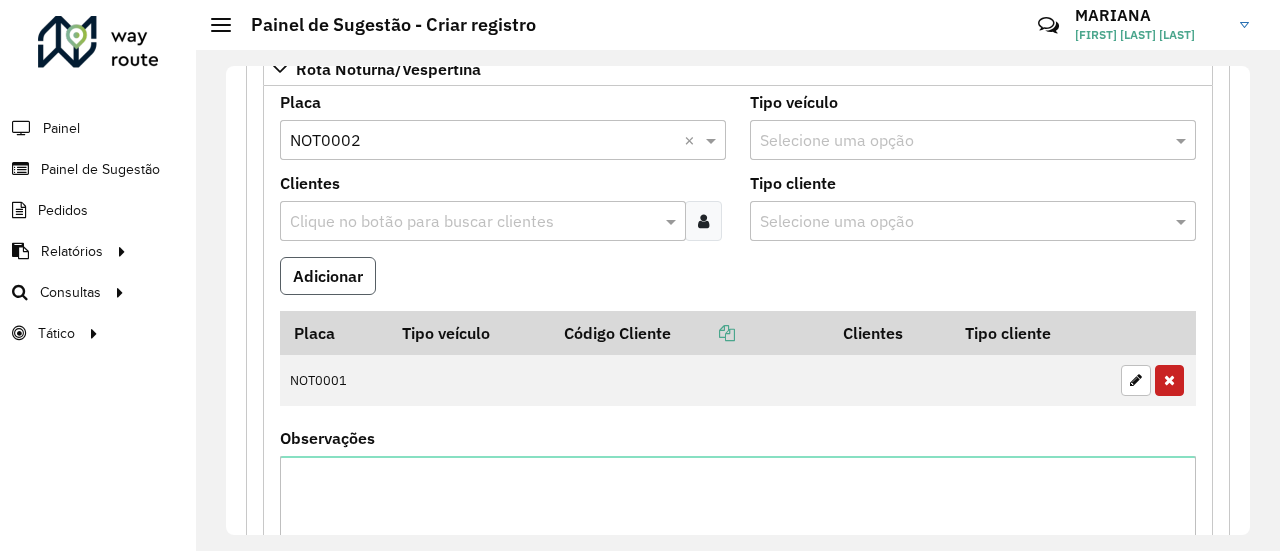 click on "Adicionar" at bounding box center (328, 276) 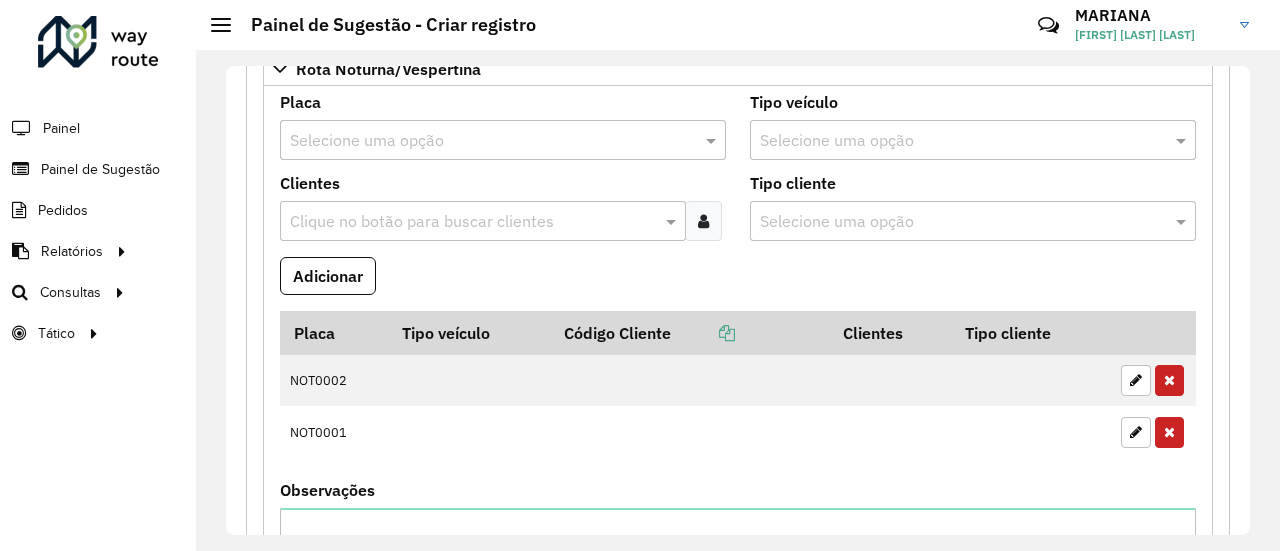 scroll, scrollTop: 563, scrollLeft: 0, axis: vertical 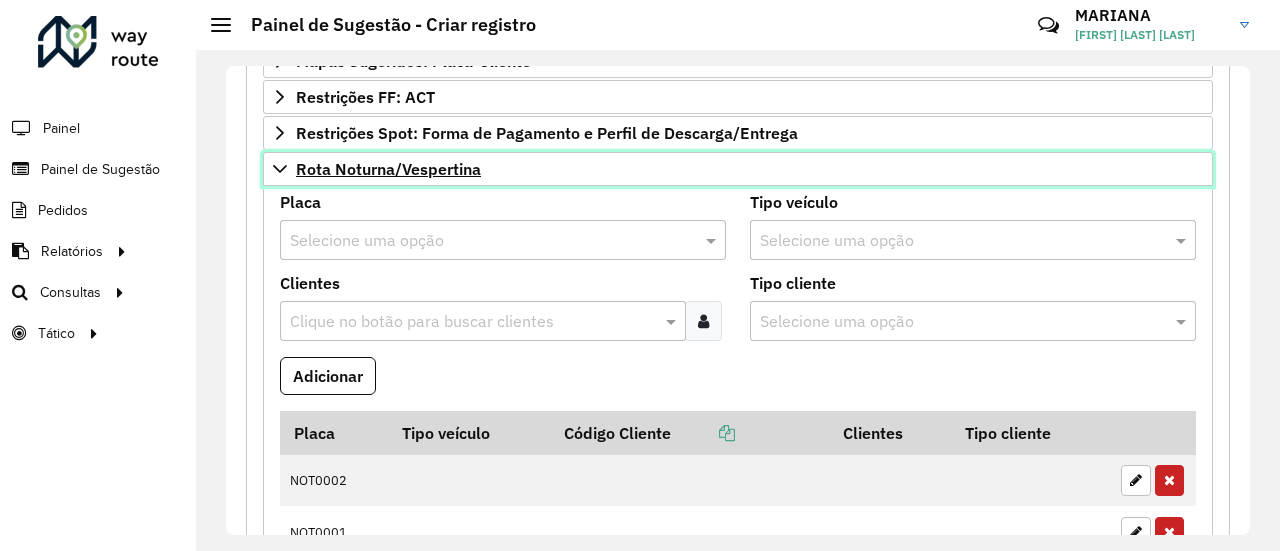 click 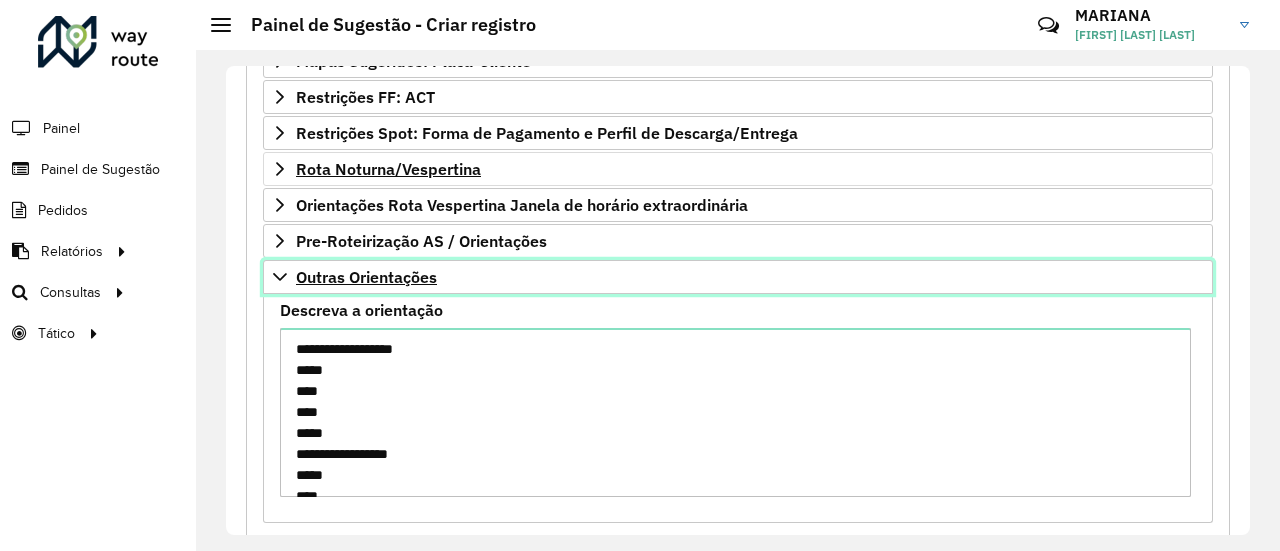 click 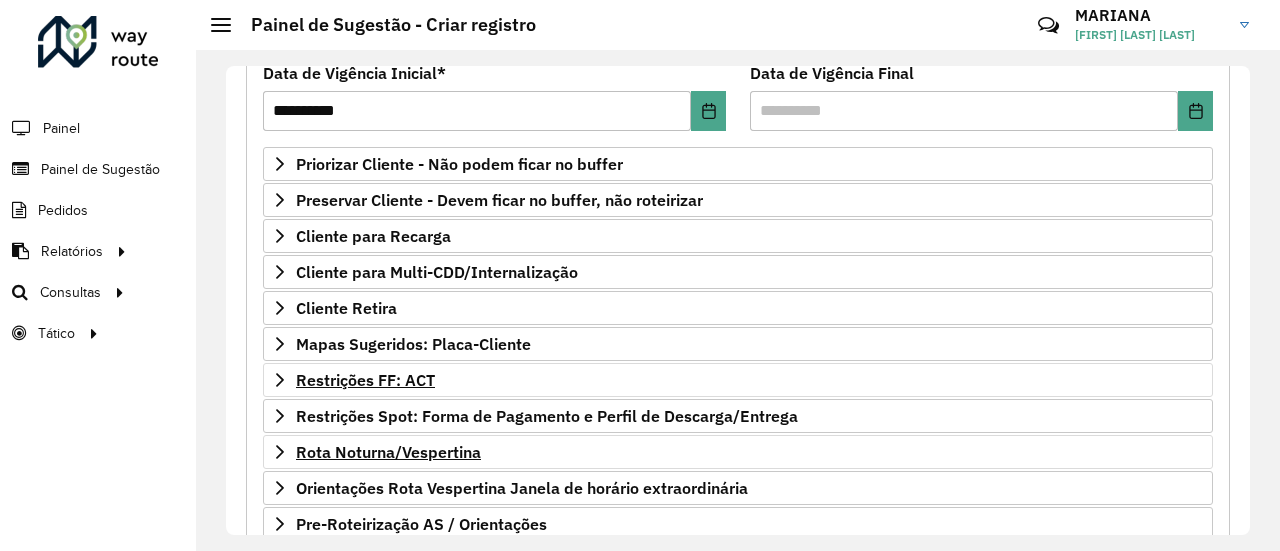 scroll, scrollTop: 234, scrollLeft: 0, axis: vertical 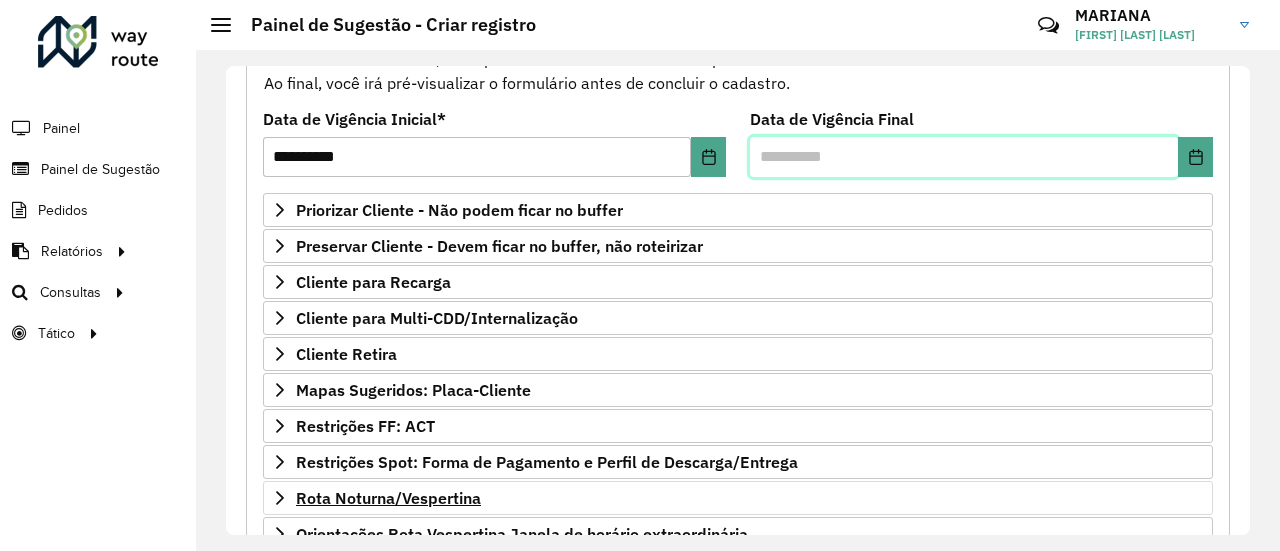 click at bounding box center (964, 157) 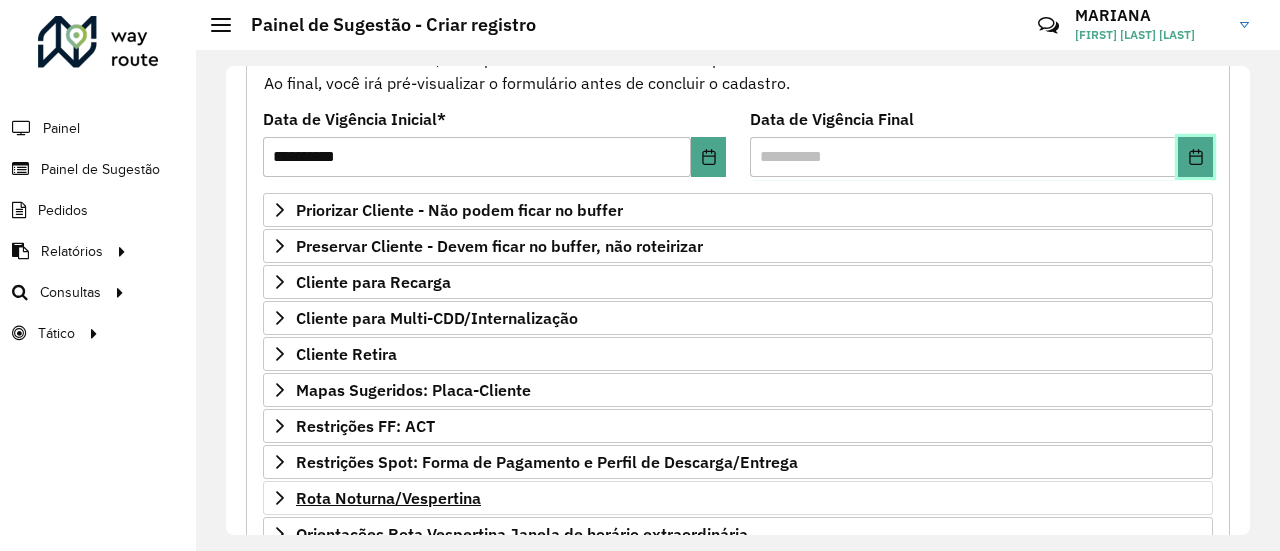 click 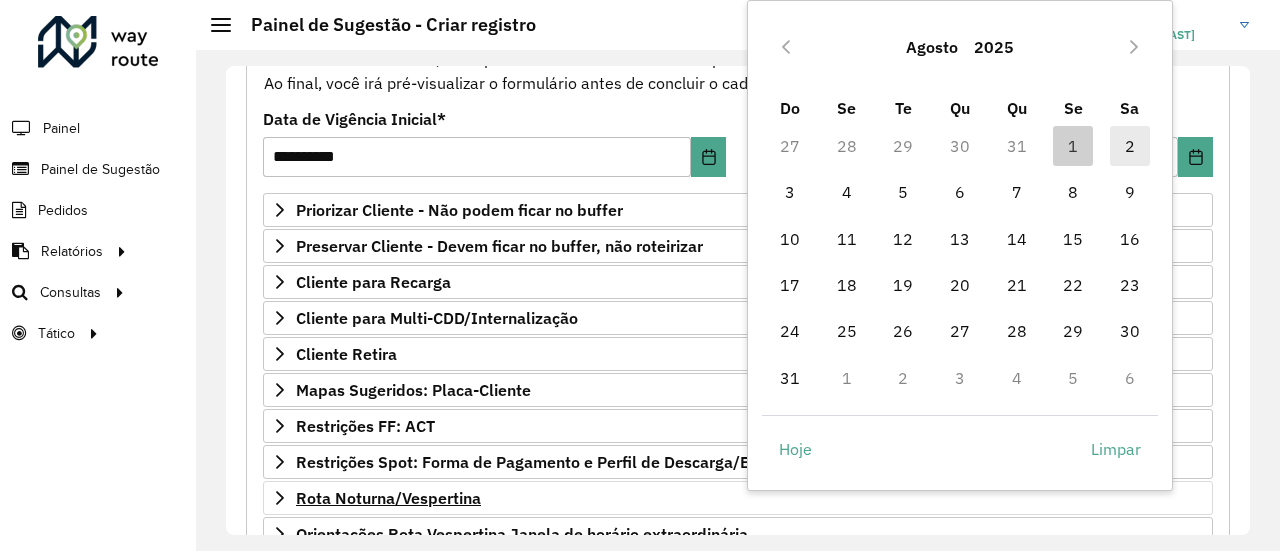 click on "2" at bounding box center (1130, 146) 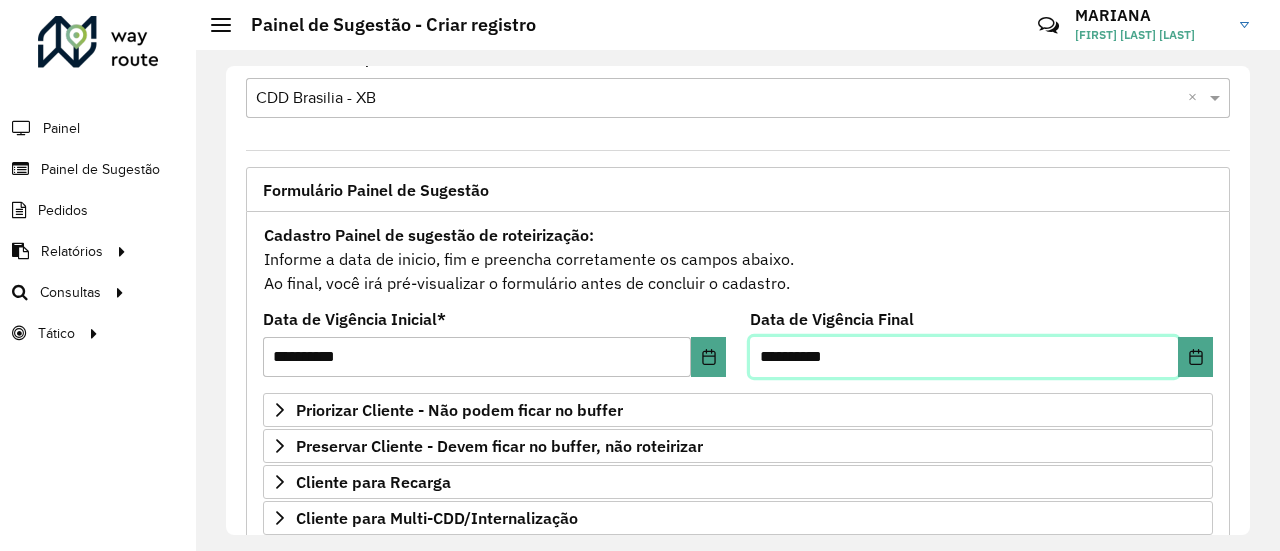 scroll, scrollTop: 400, scrollLeft: 0, axis: vertical 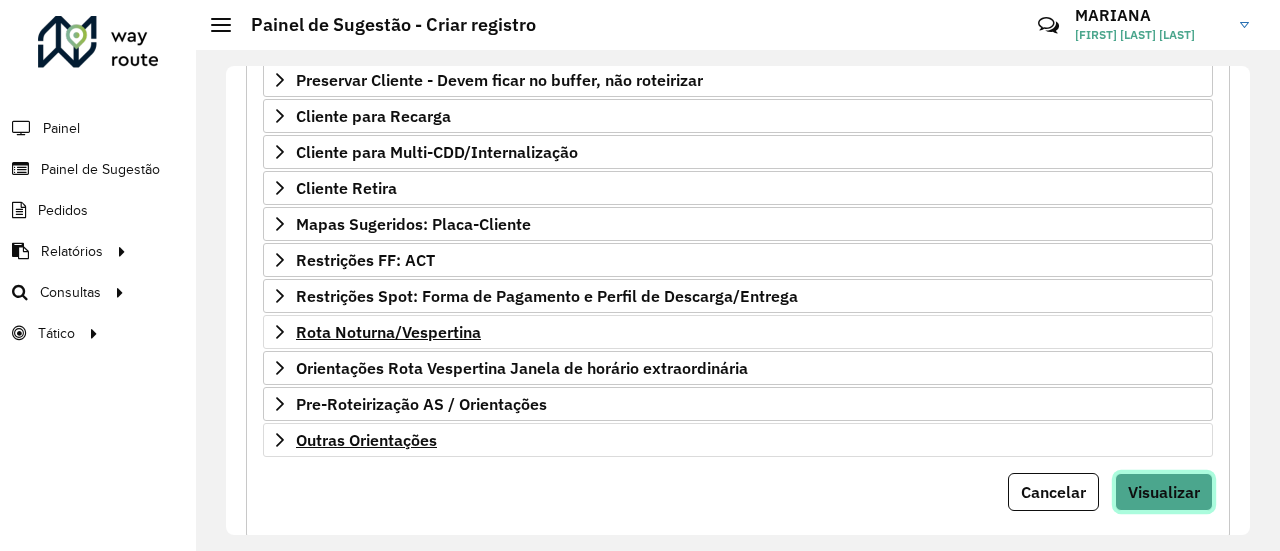 click on "Visualizar" at bounding box center (1164, 492) 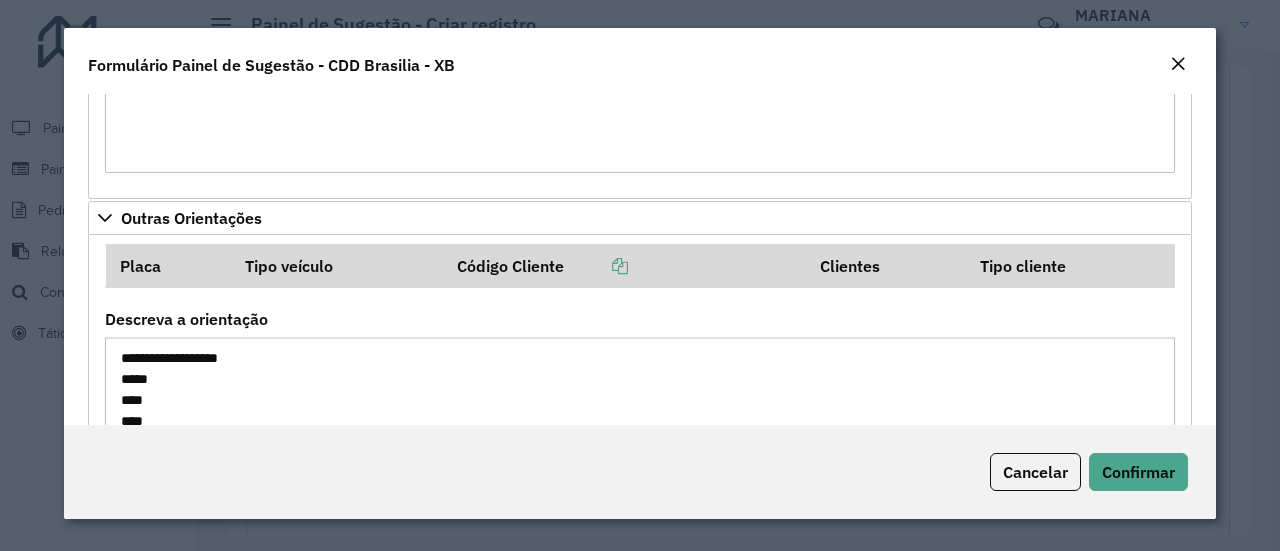 scroll, scrollTop: 400, scrollLeft: 0, axis: vertical 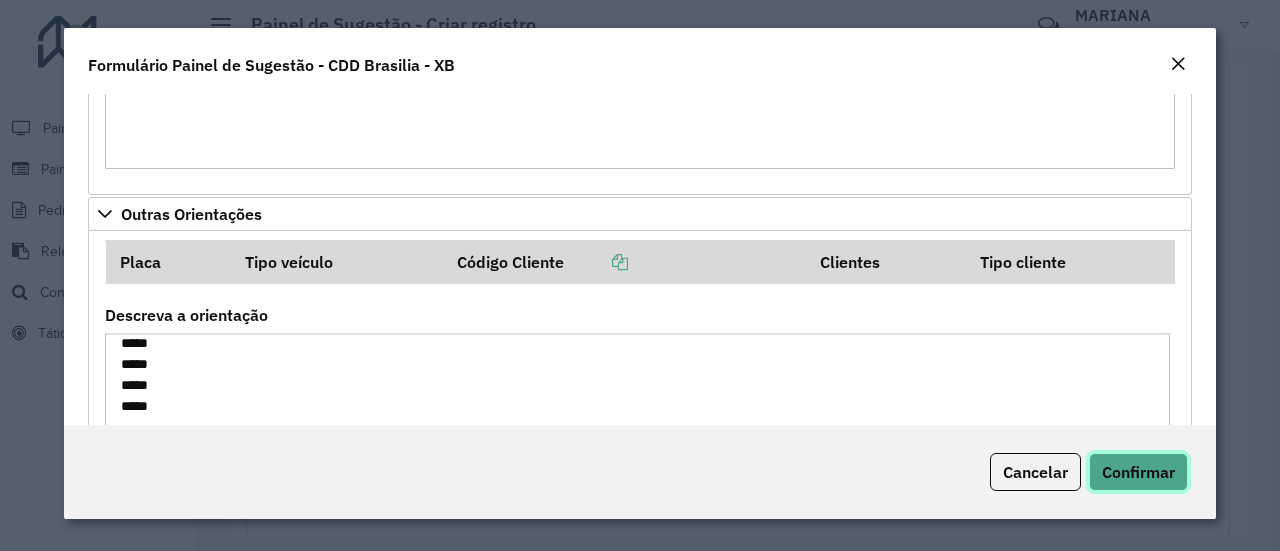 click on "Confirmar" 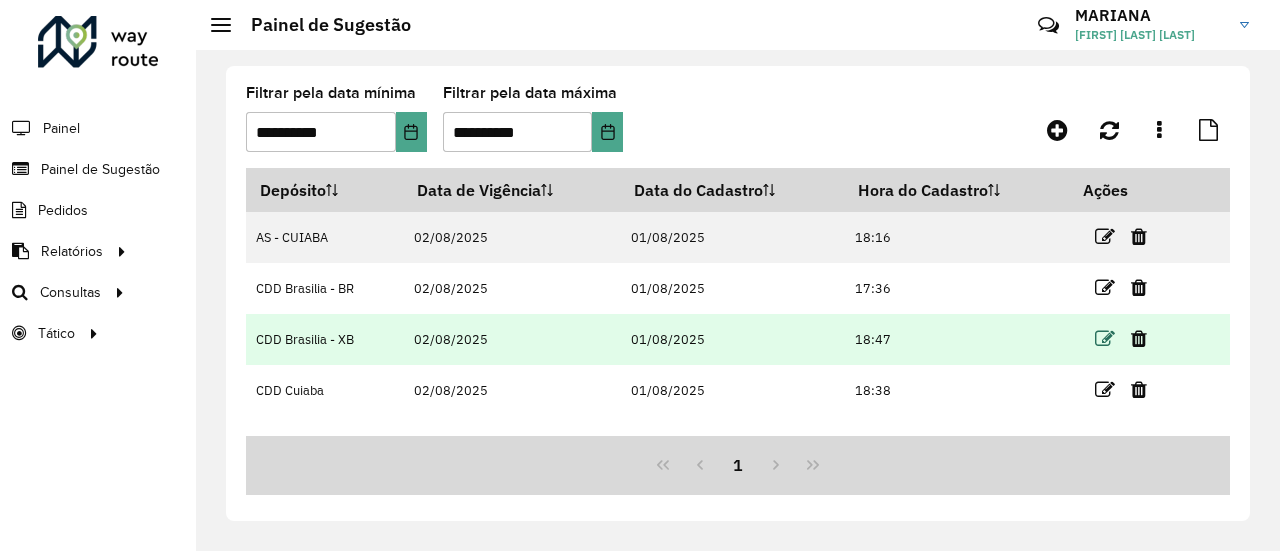 click at bounding box center [1105, 339] 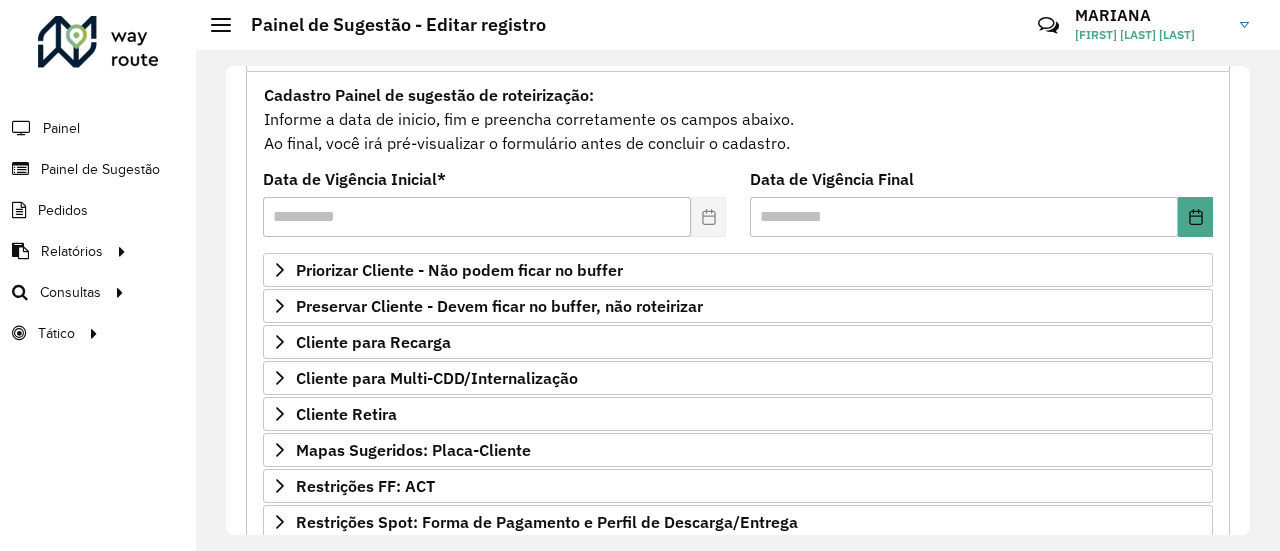 scroll, scrollTop: 200, scrollLeft: 0, axis: vertical 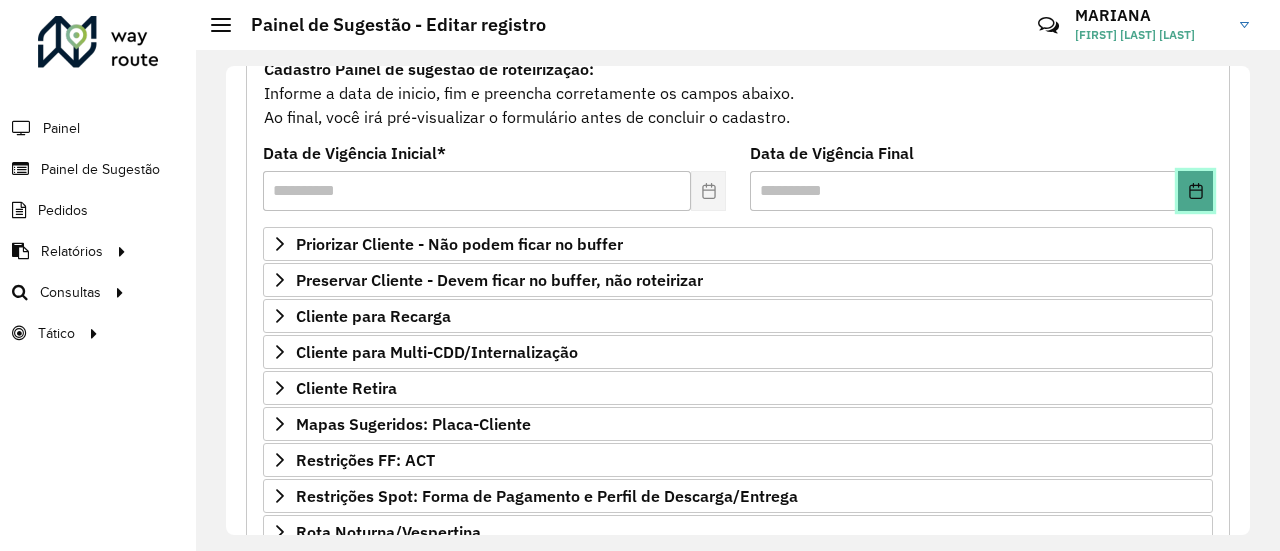 click 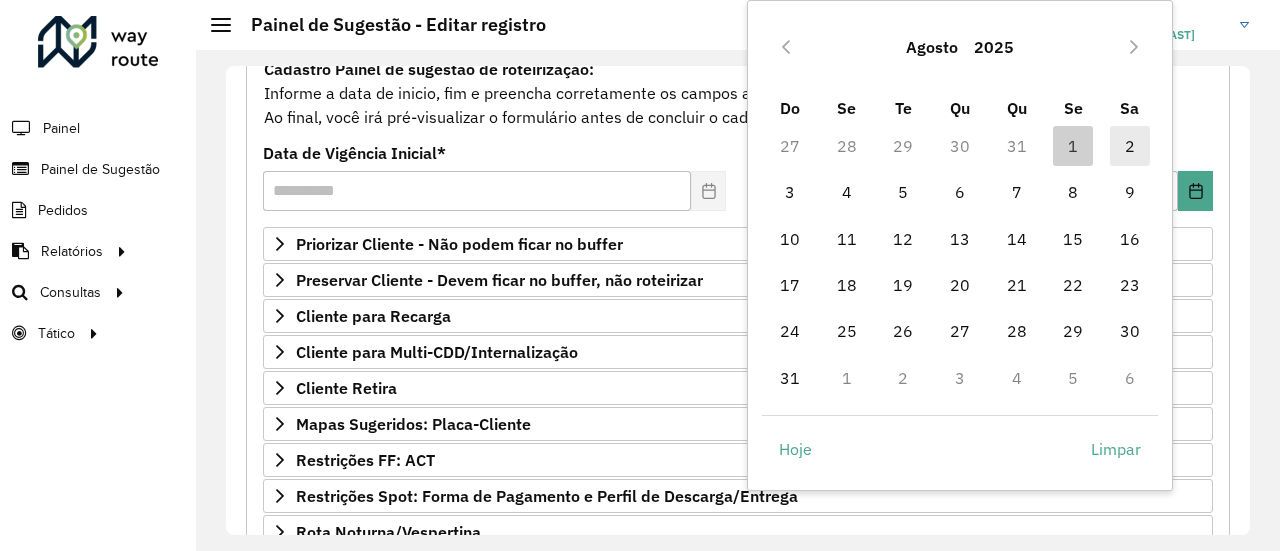 click on "2" at bounding box center [1130, 146] 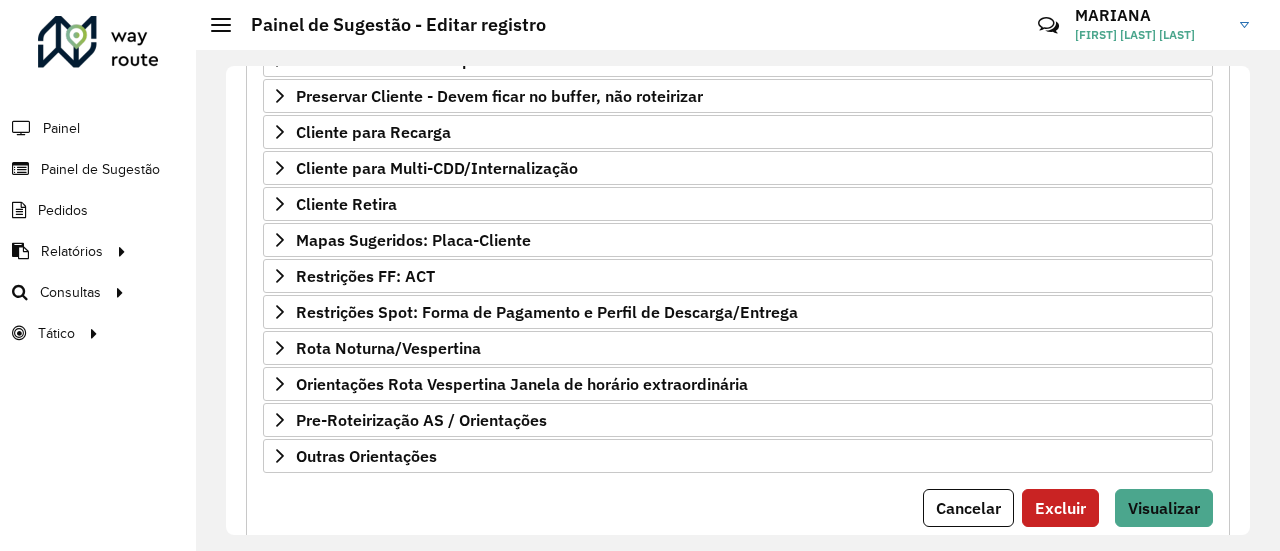 scroll, scrollTop: 400, scrollLeft: 0, axis: vertical 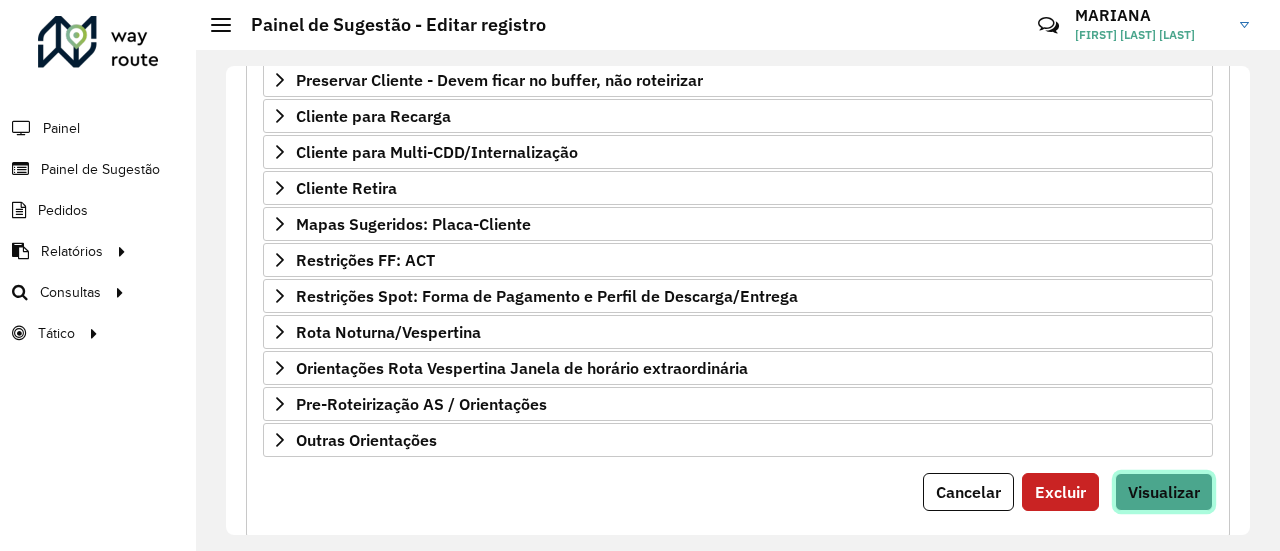 click on "Visualizar" at bounding box center [1164, 492] 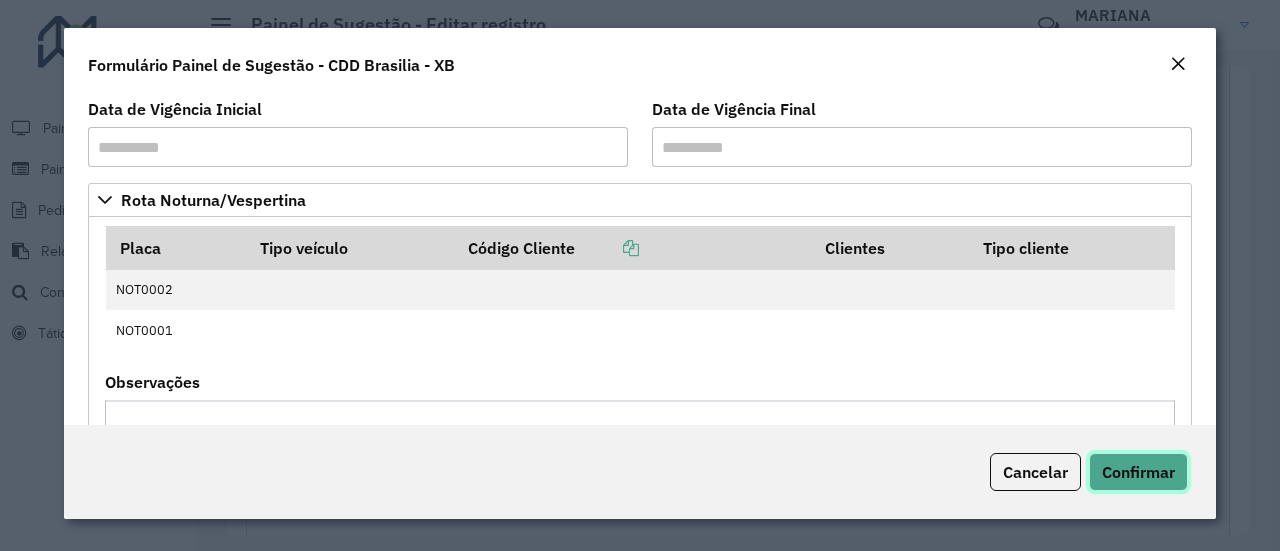 click on "Confirmar" 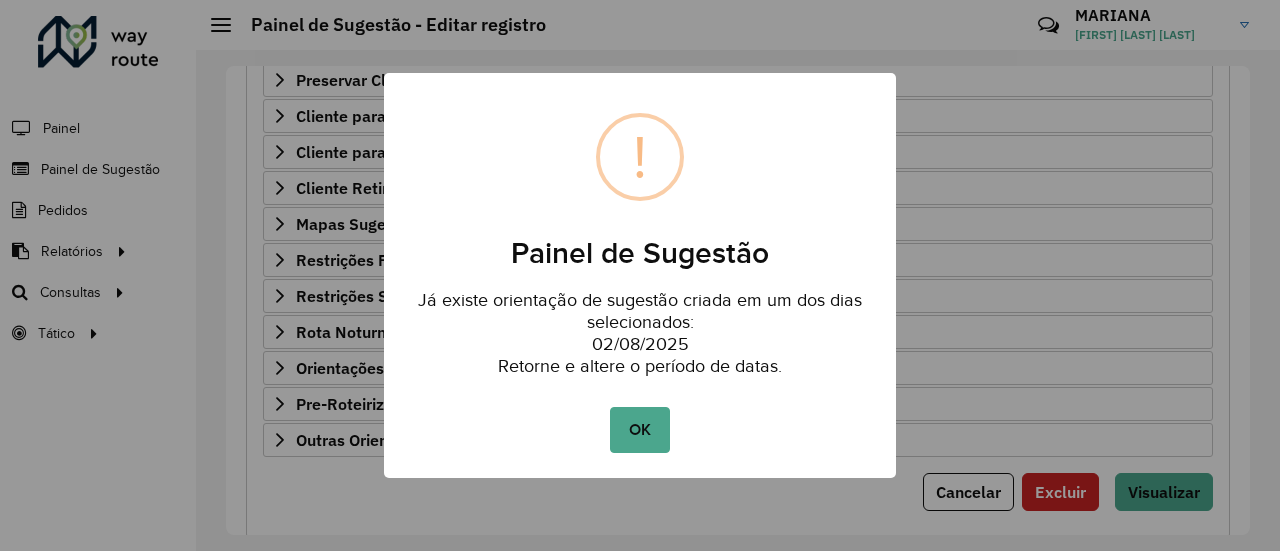 click on "OK" at bounding box center [639, 430] 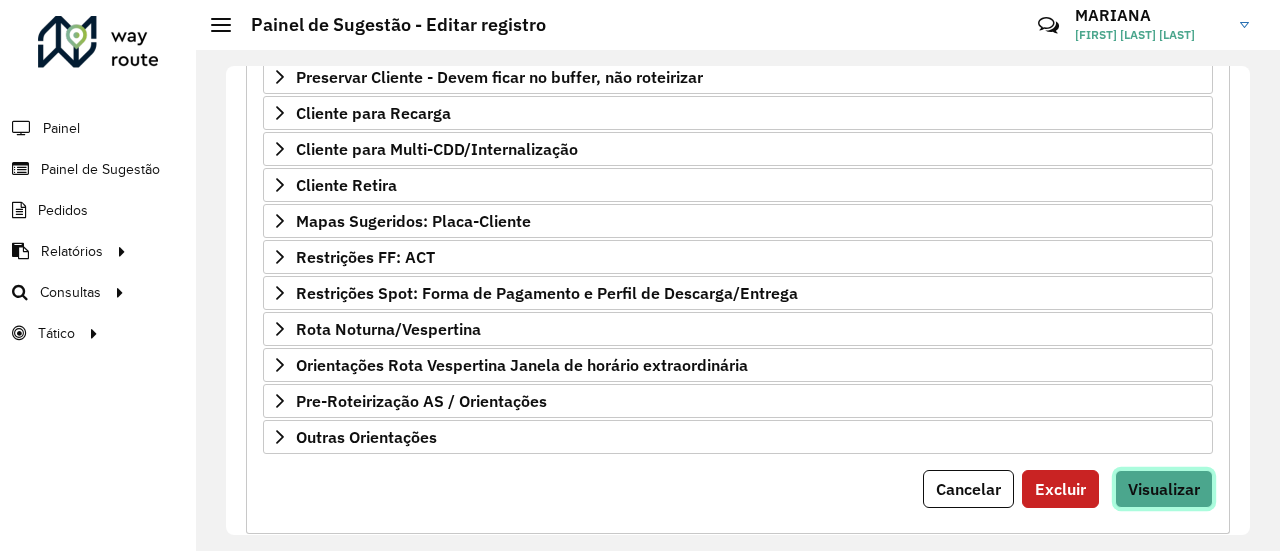 scroll, scrollTop: 434, scrollLeft: 0, axis: vertical 